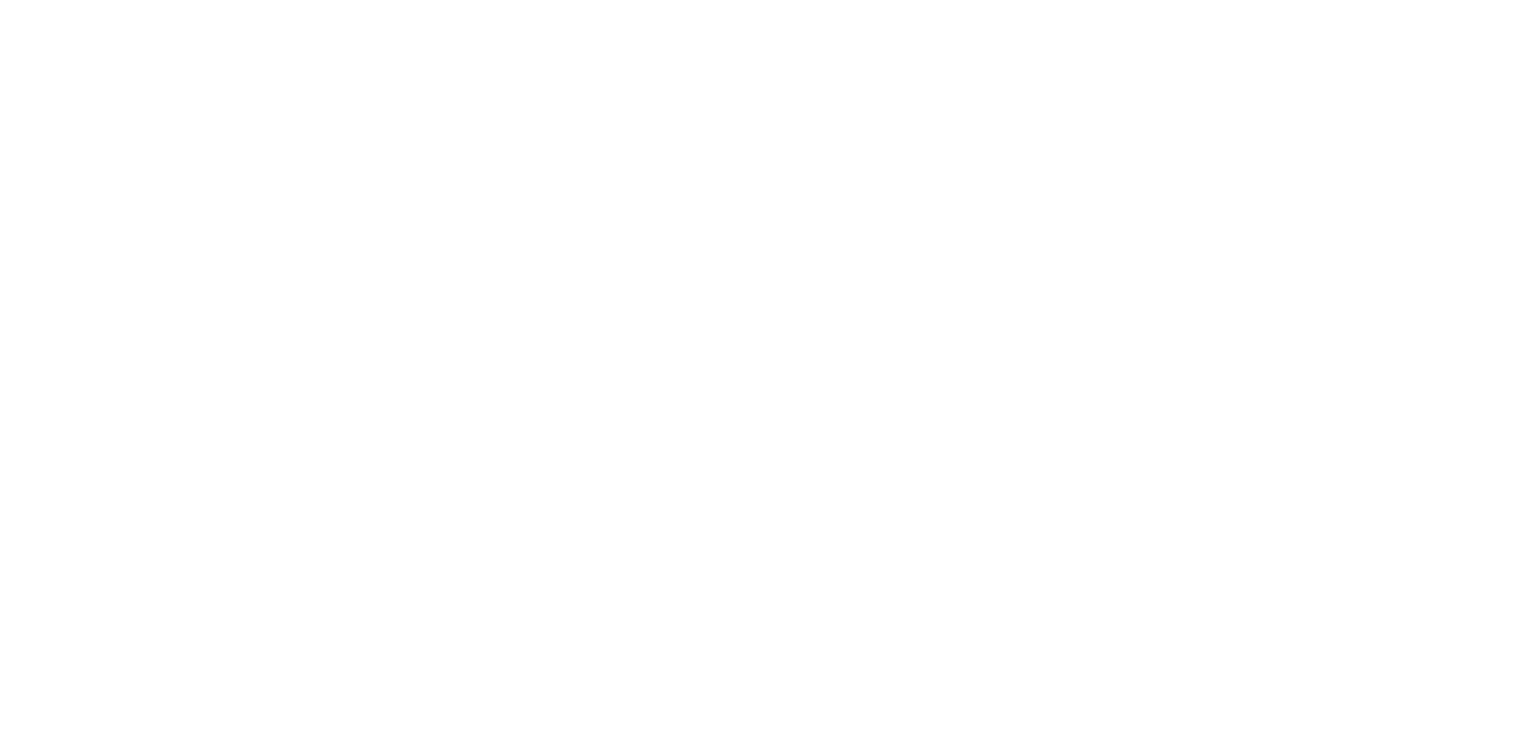 scroll, scrollTop: 0, scrollLeft: 0, axis: both 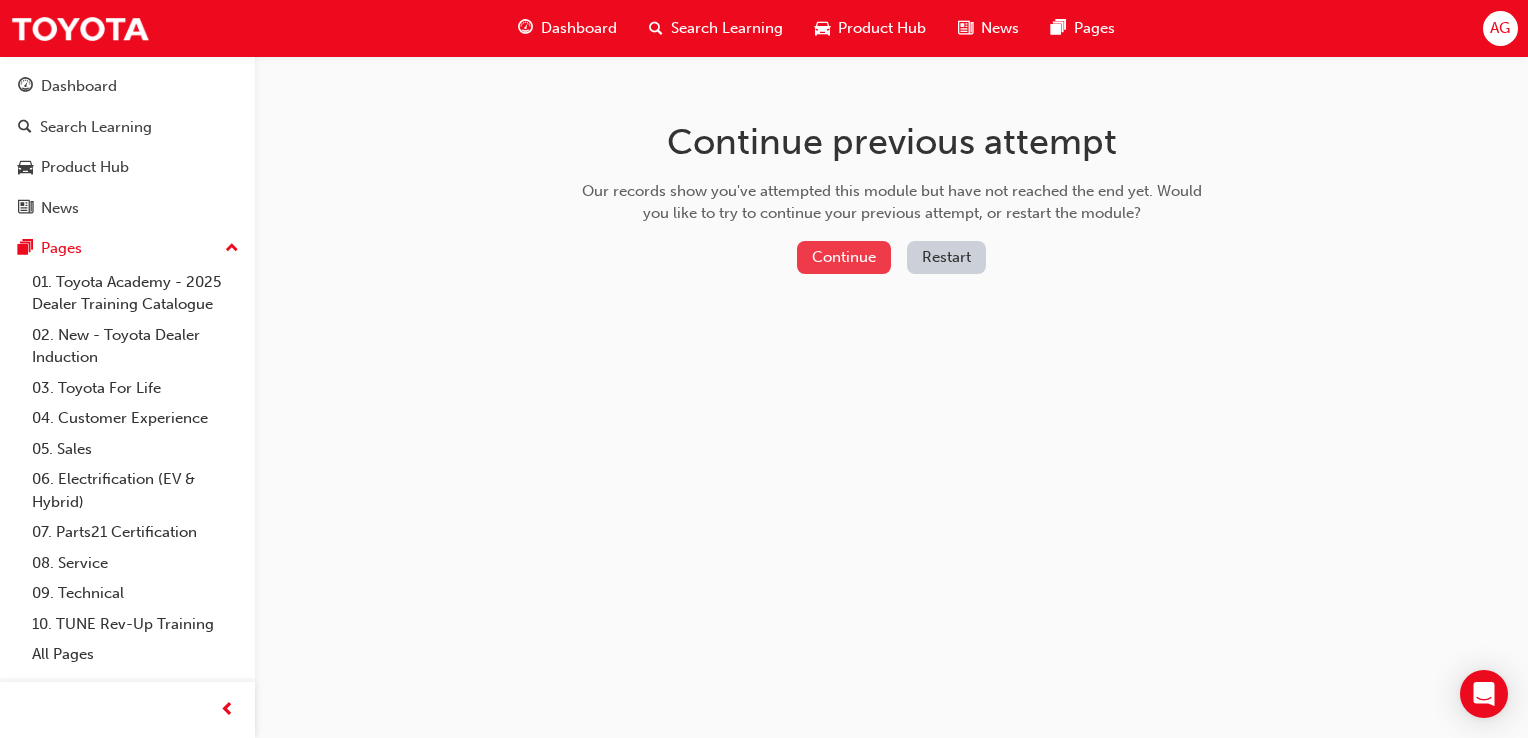 click on "Continue" at bounding box center [844, 257] 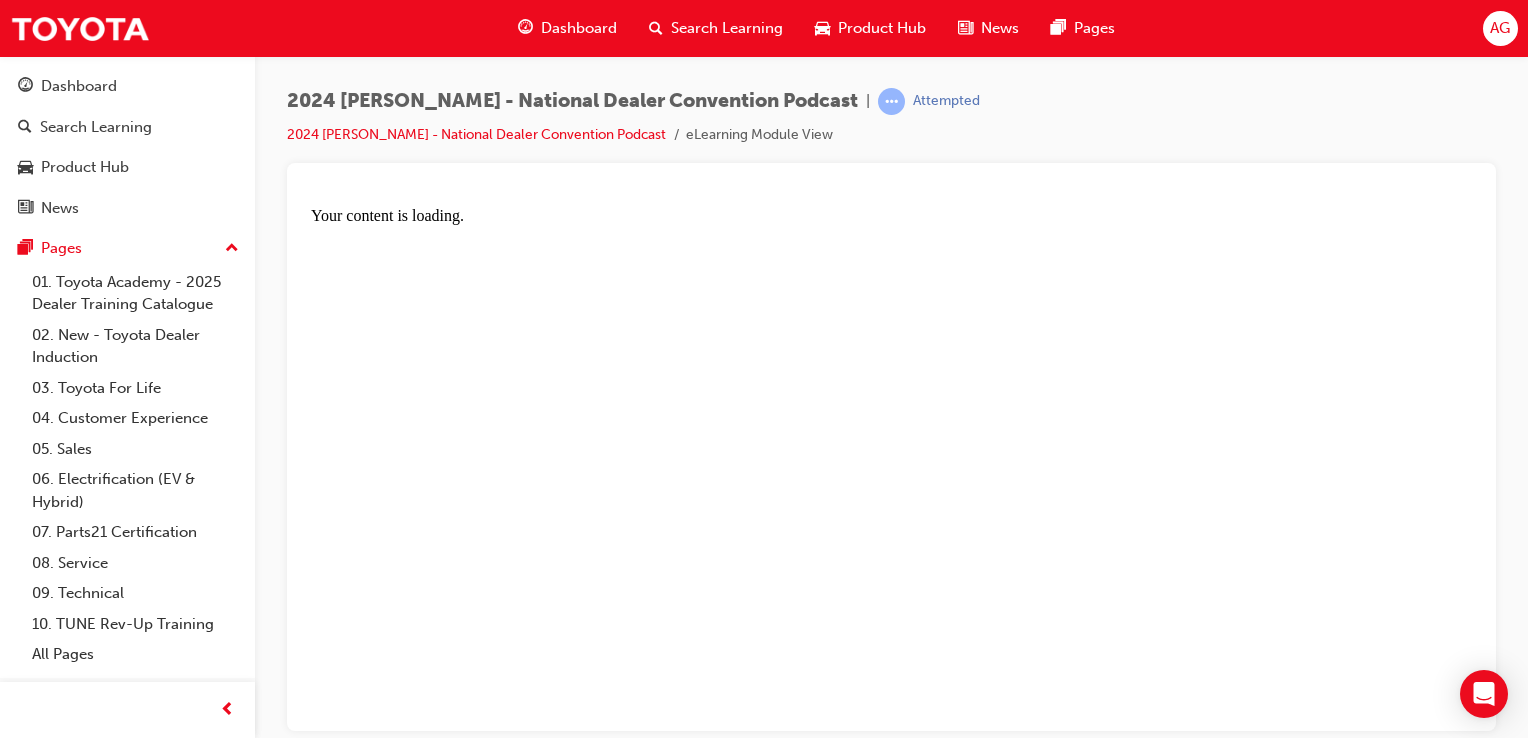 scroll, scrollTop: 0, scrollLeft: 0, axis: both 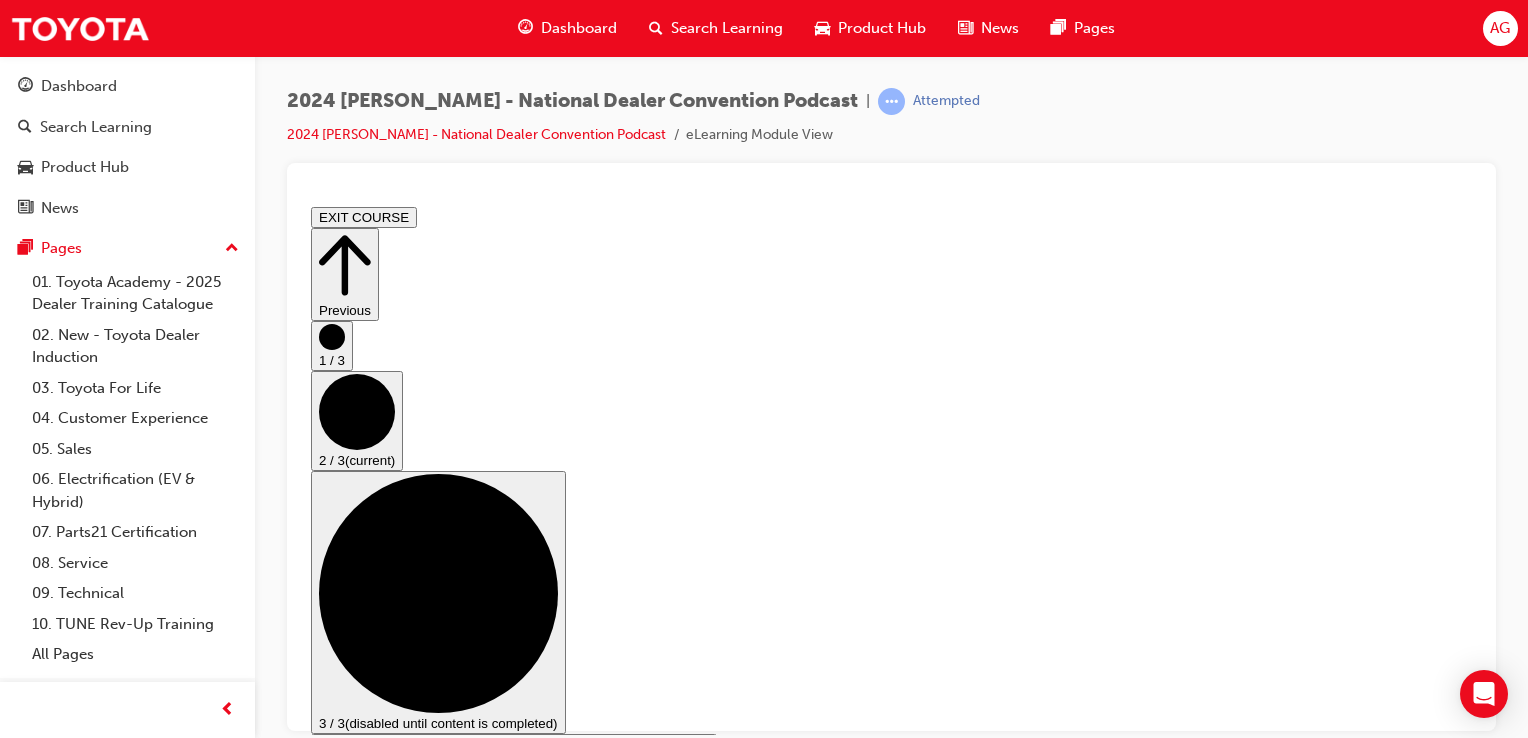 click on "CONTINUE" at bounding box center [353, 1636] 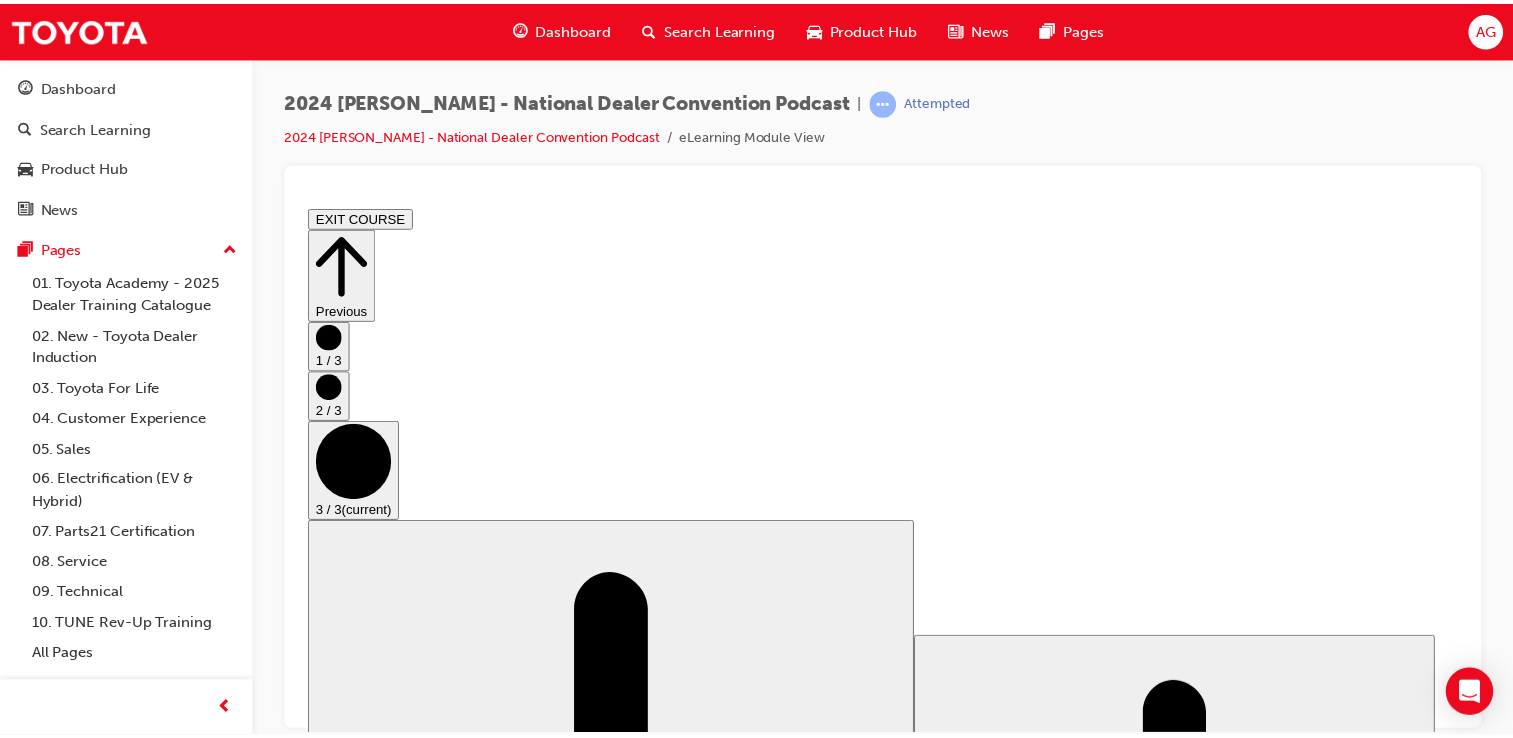 scroll, scrollTop: 0, scrollLeft: 0, axis: both 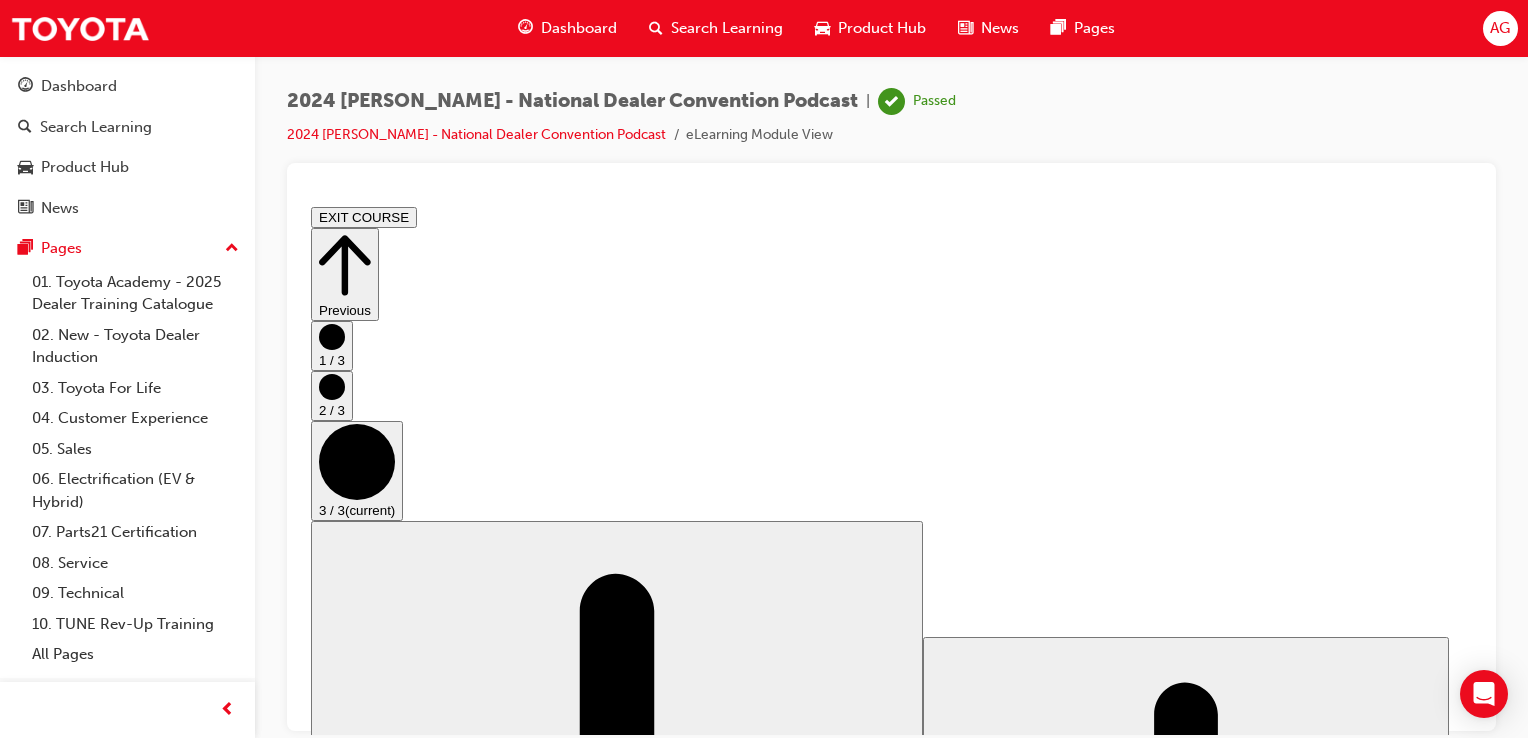 click on "Previous" at bounding box center (345, 273) 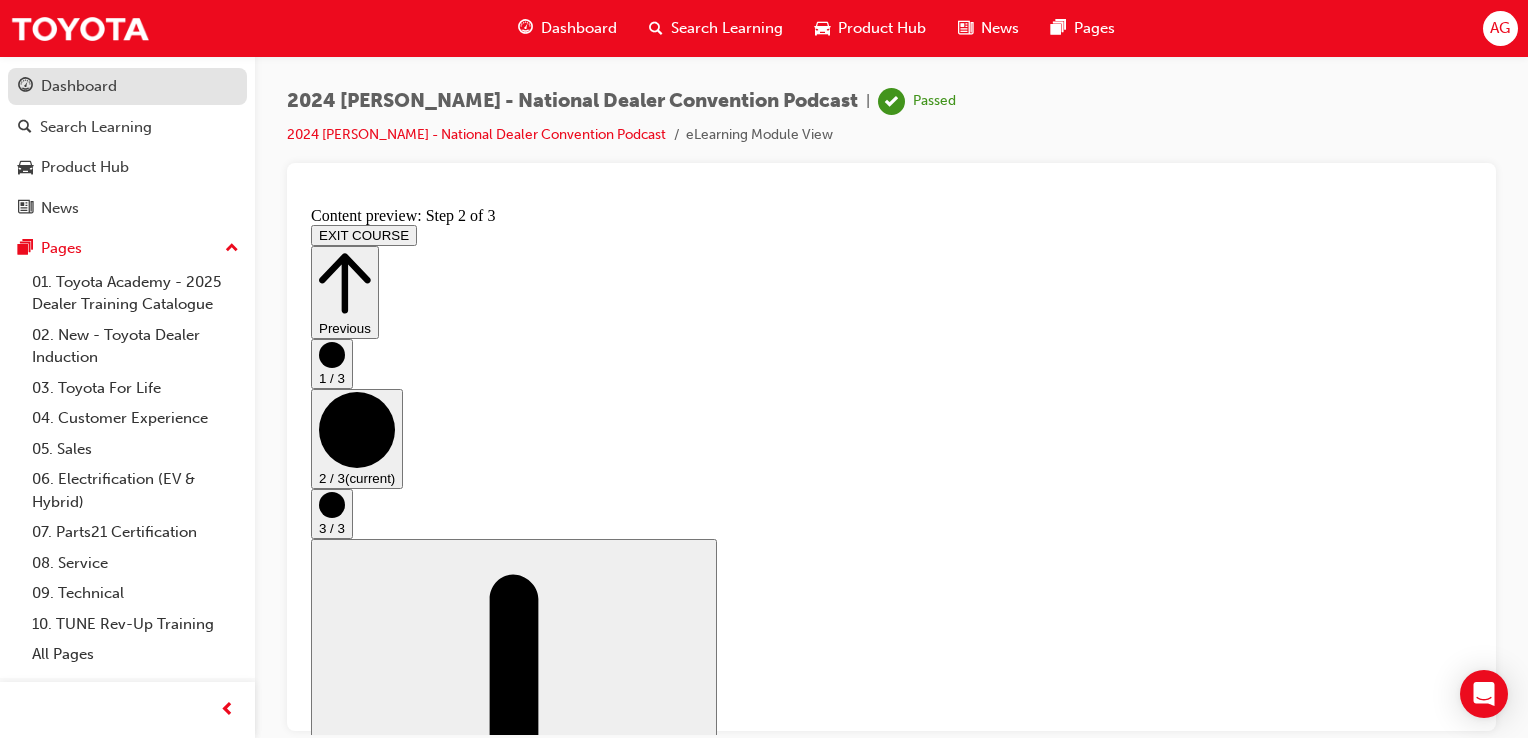 click on "Dashboard" at bounding box center (79, 86) 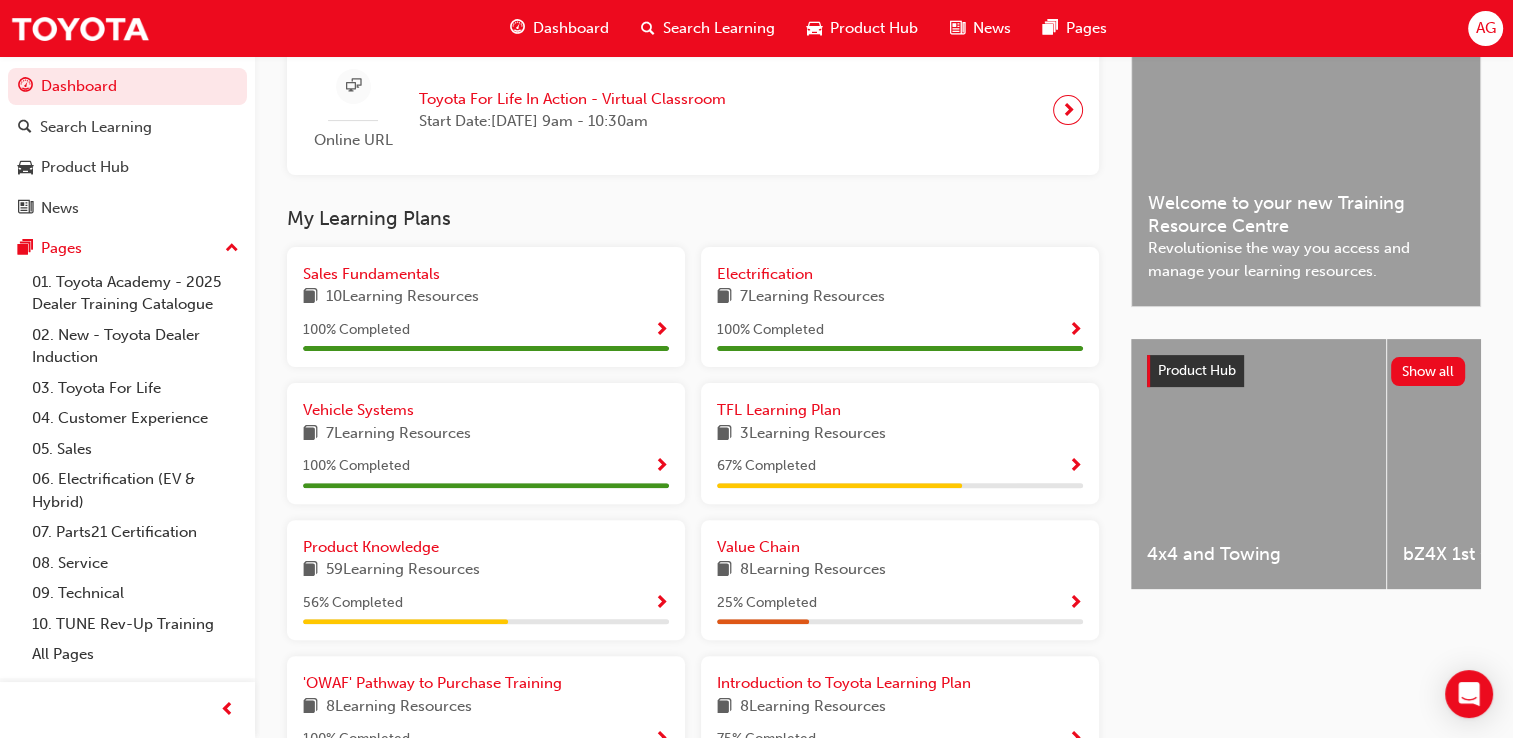 scroll, scrollTop: 516, scrollLeft: 0, axis: vertical 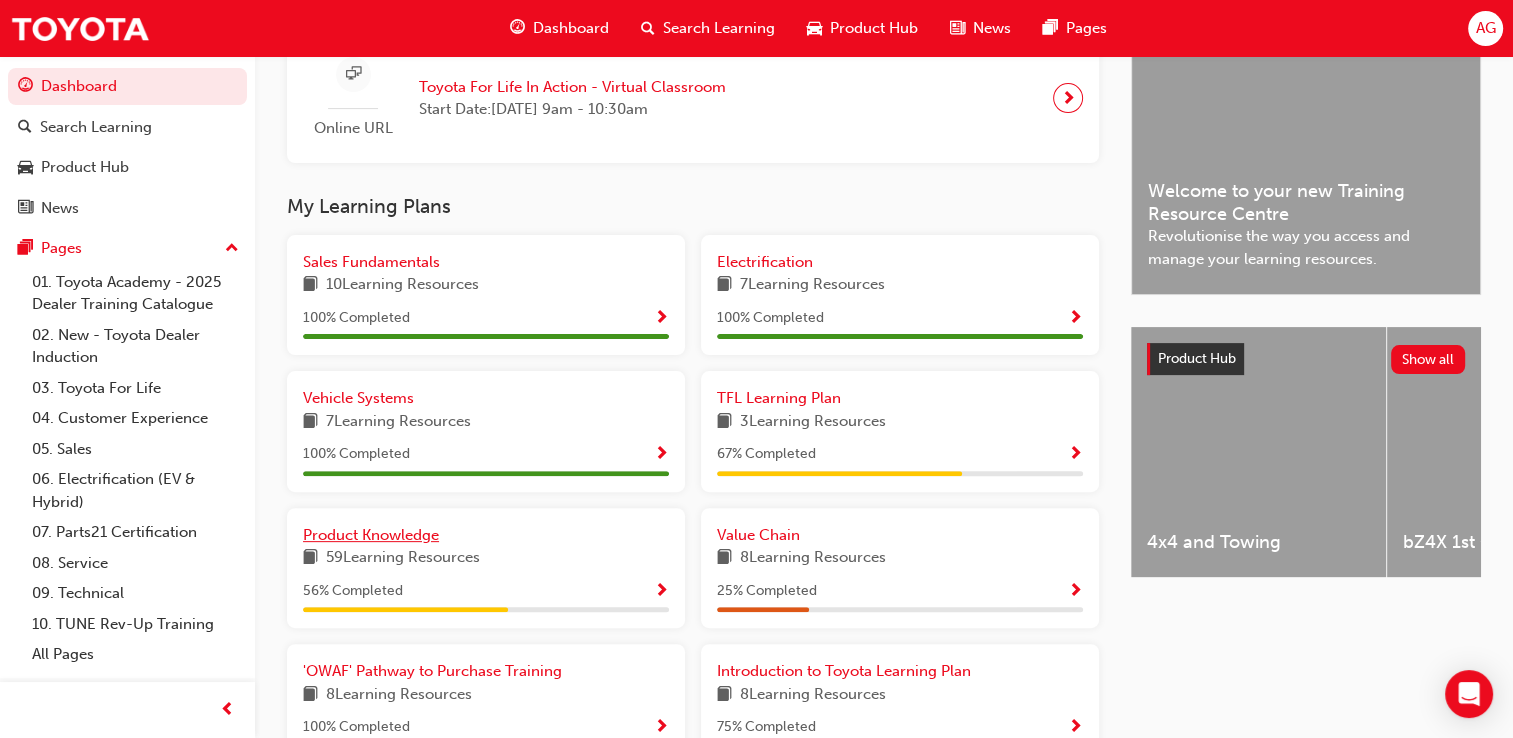 click on "Product Knowledge" at bounding box center (371, 535) 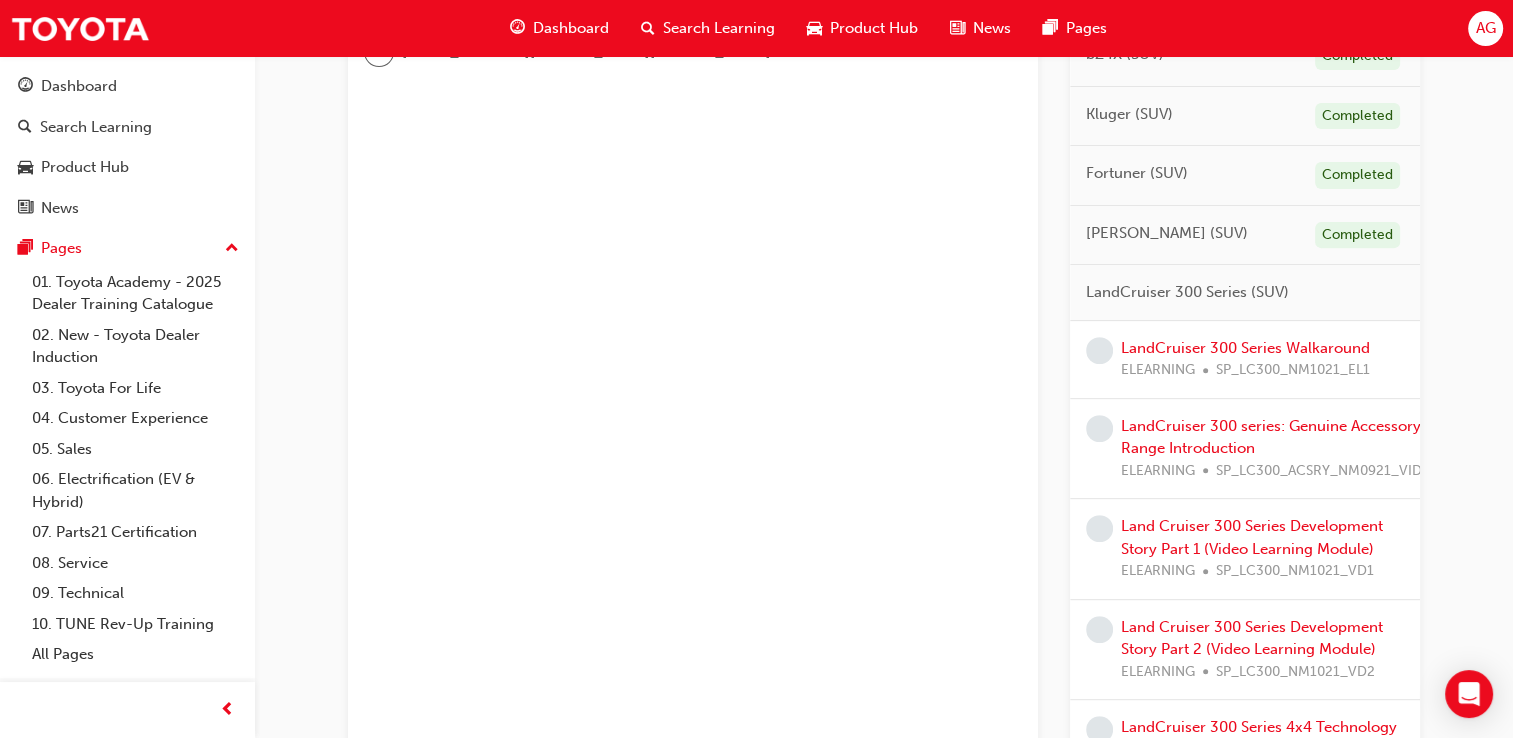 scroll, scrollTop: 711, scrollLeft: 0, axis: vertical 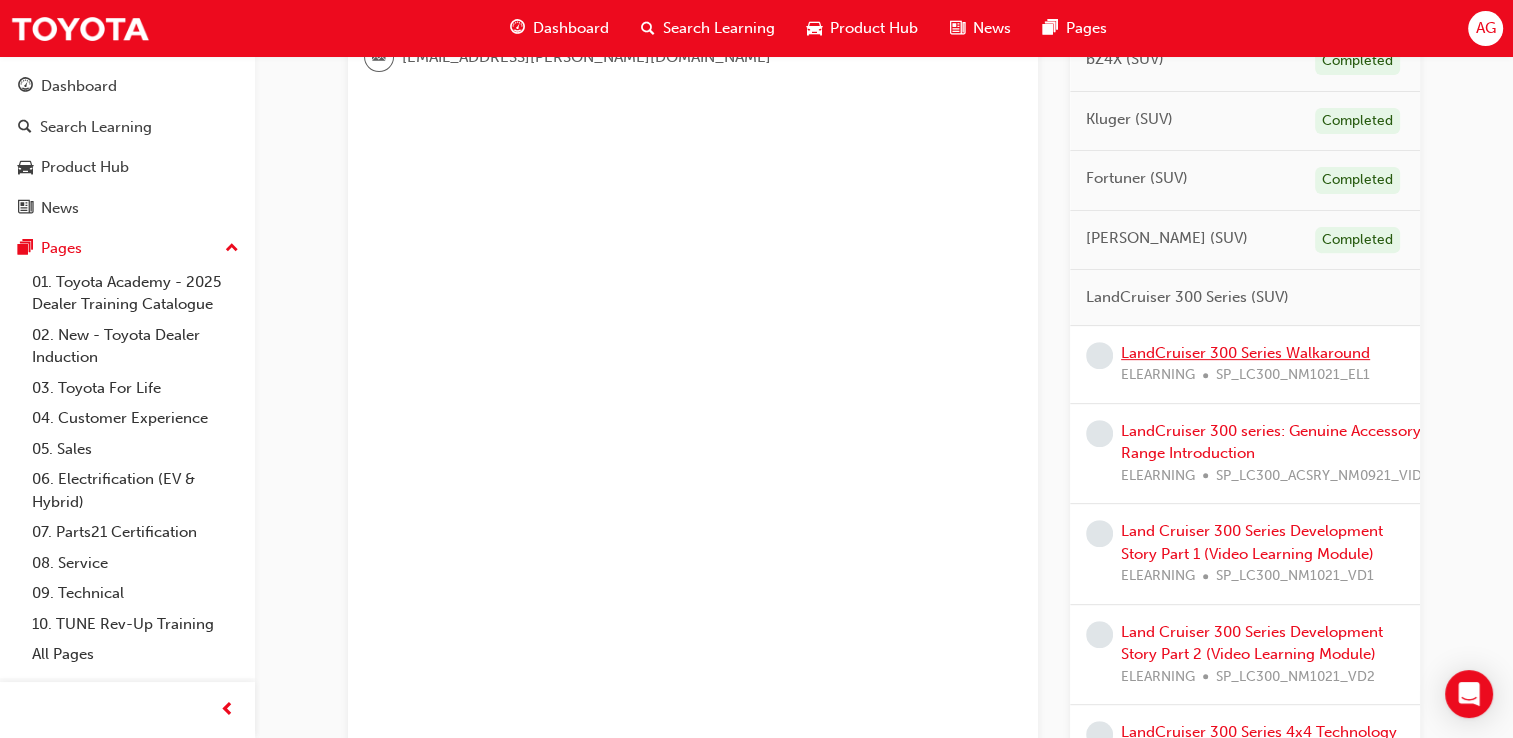 click on "LandCruiser 300 Series Walkaround" at bounding box center [1245, 353] 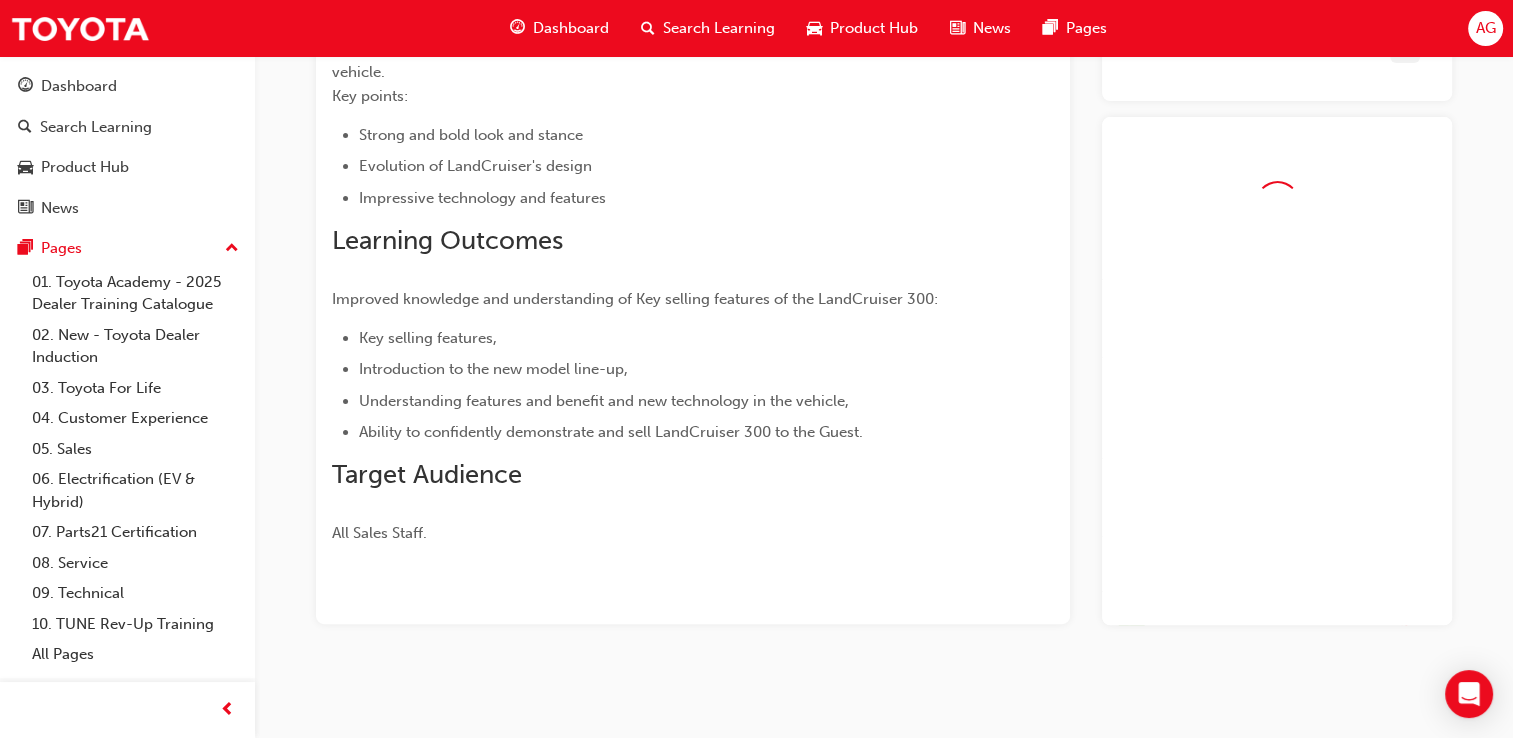 scroll, scrollTop: 0, scrollLeft: 0, axis: both 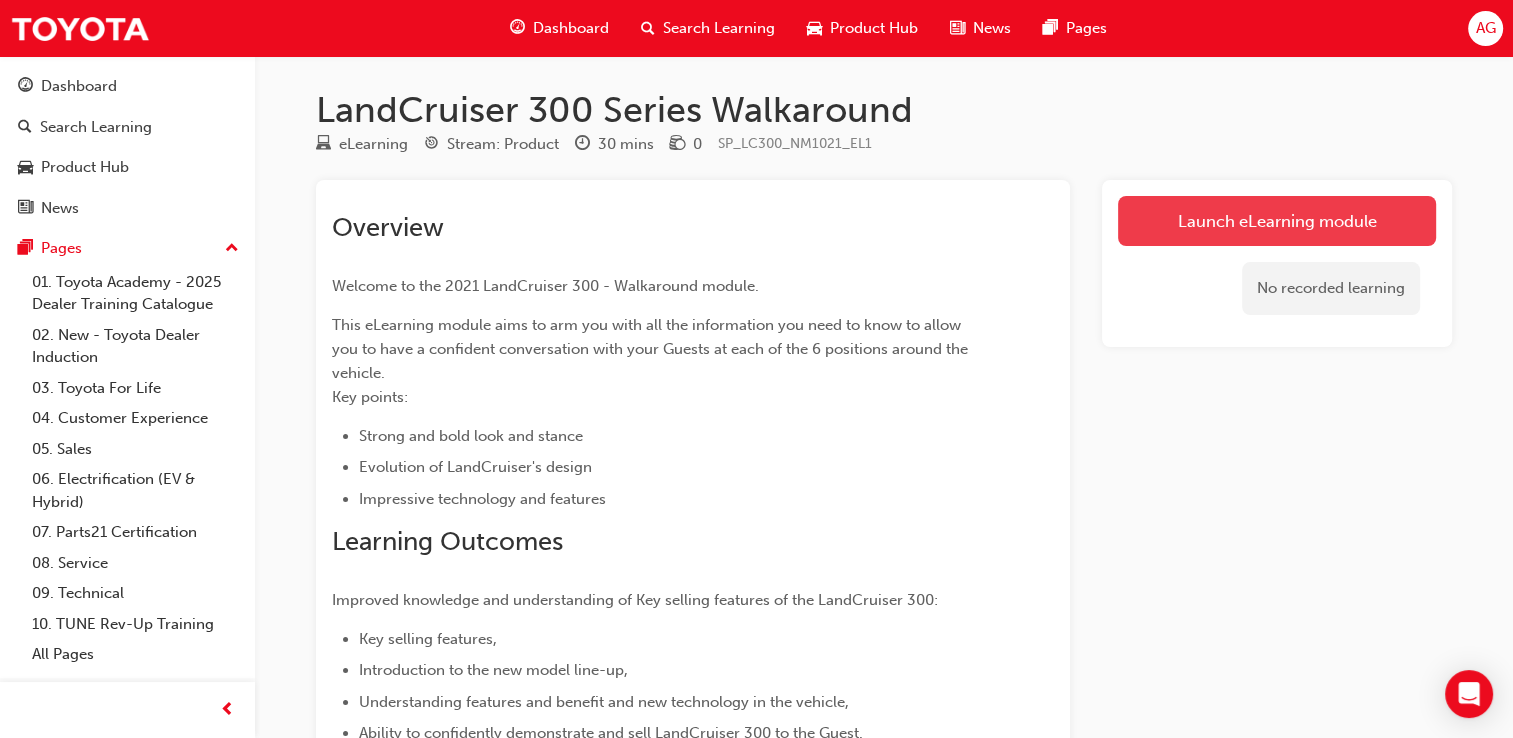 click on "Launch eLearning module" at bounding box center [1277, 221] 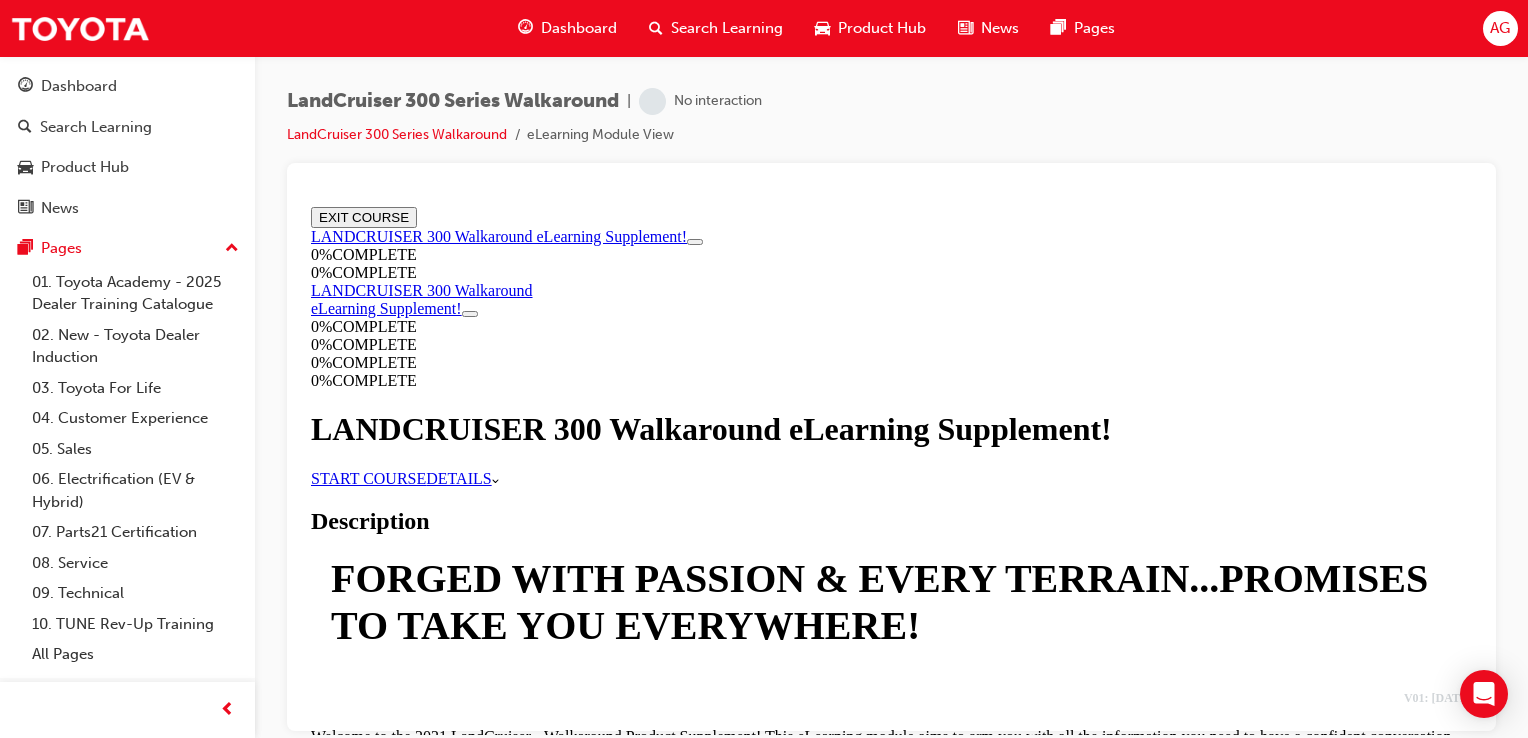 scroll, scrollTop: 0, scrollLeft: 0, axis: both 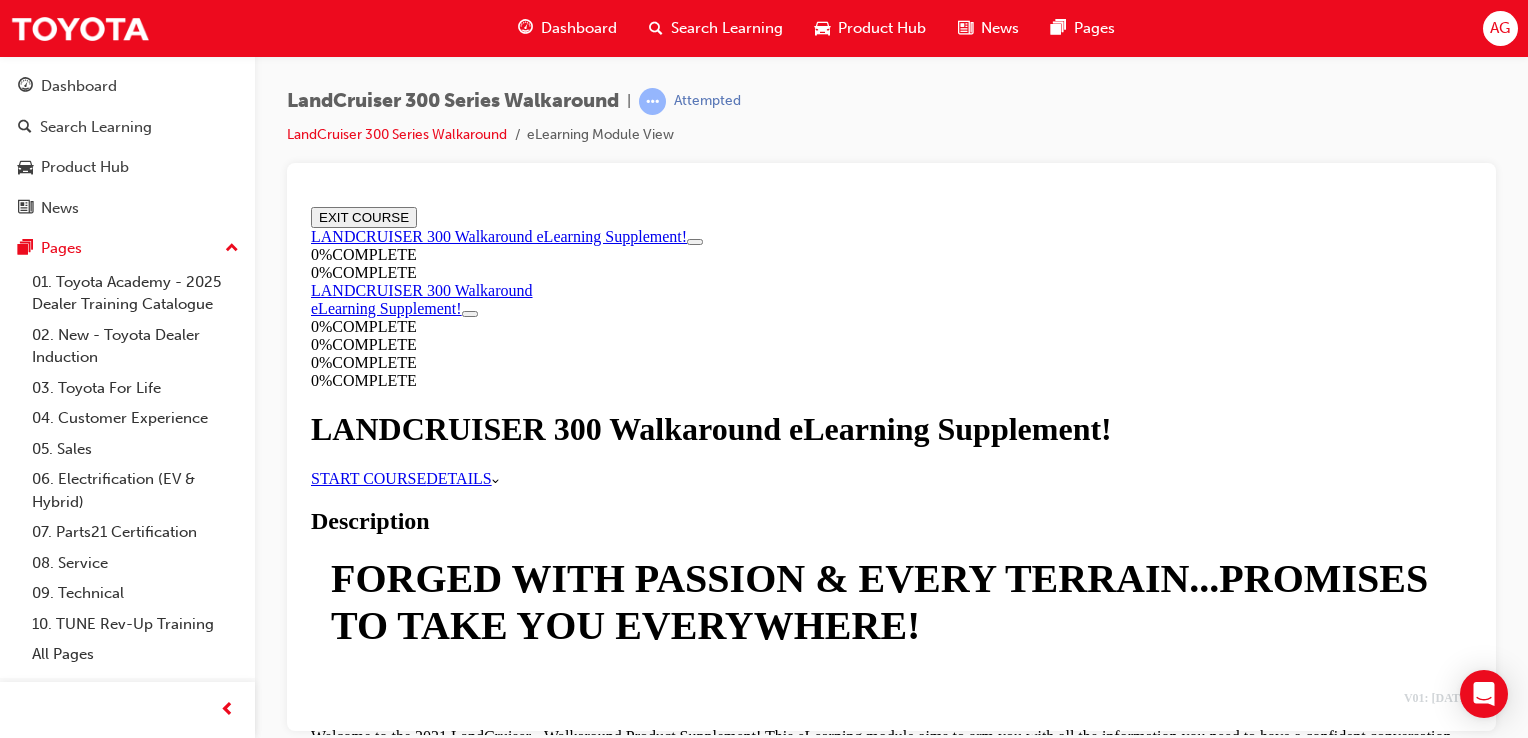 click on "START COURSE" at bounding box center (368, 477) 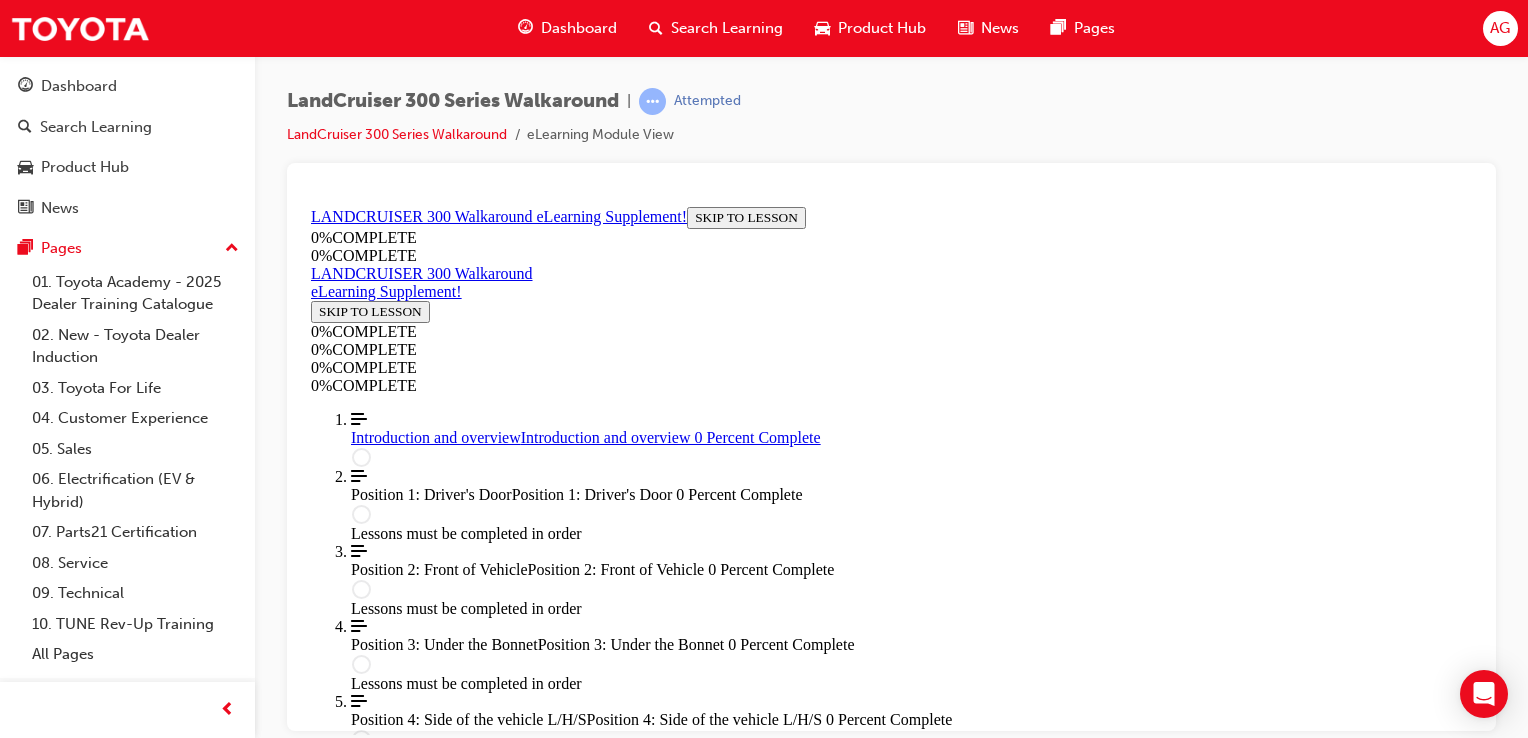 scroll, scrollTop: 69, scrollLeft: 0, axis: vertical 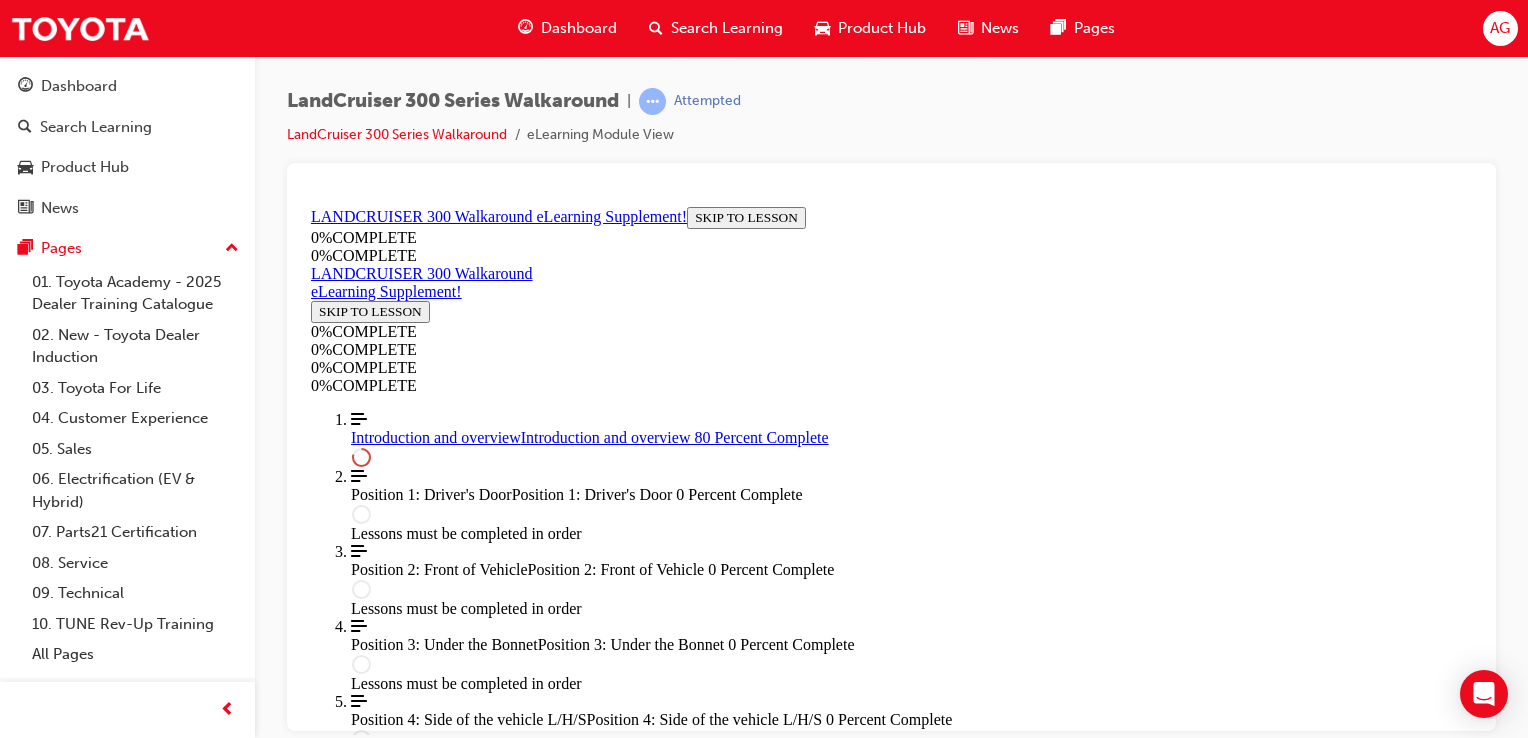 click on "Click to flip" at bounding box center [351, 2474] 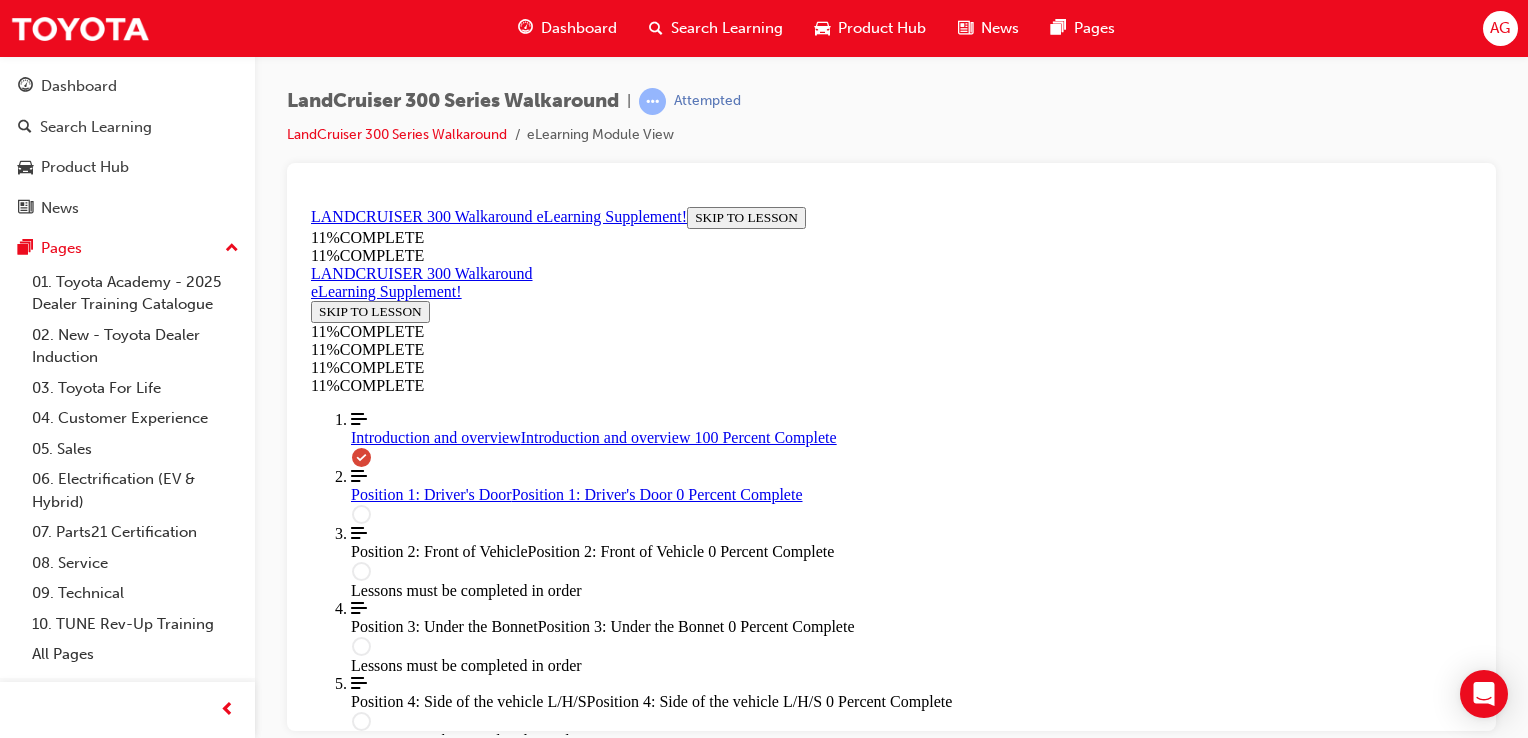 scroll, scrollTop: 2835, scrollLeft: 0, axis: vertical 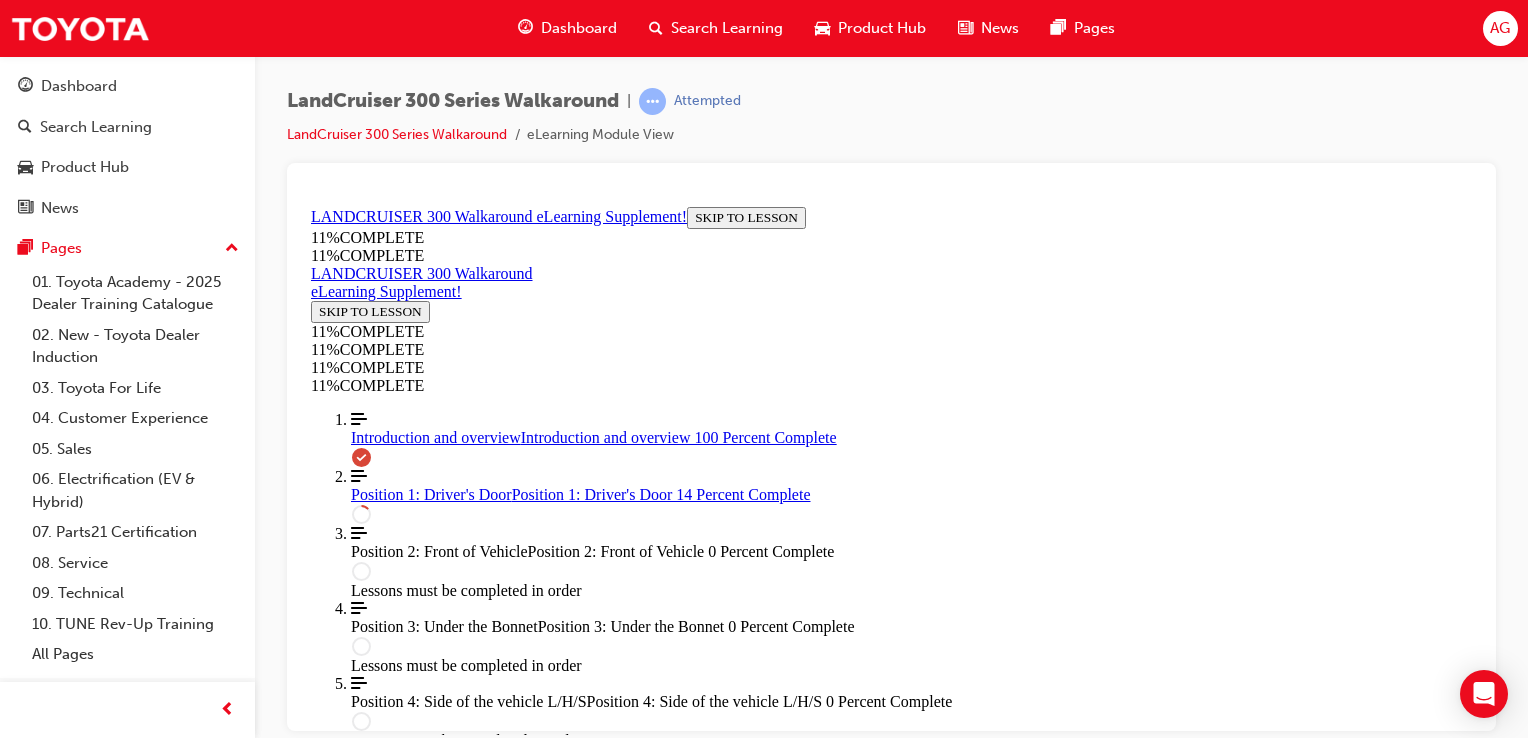 click at bounding box center [891, 1615] 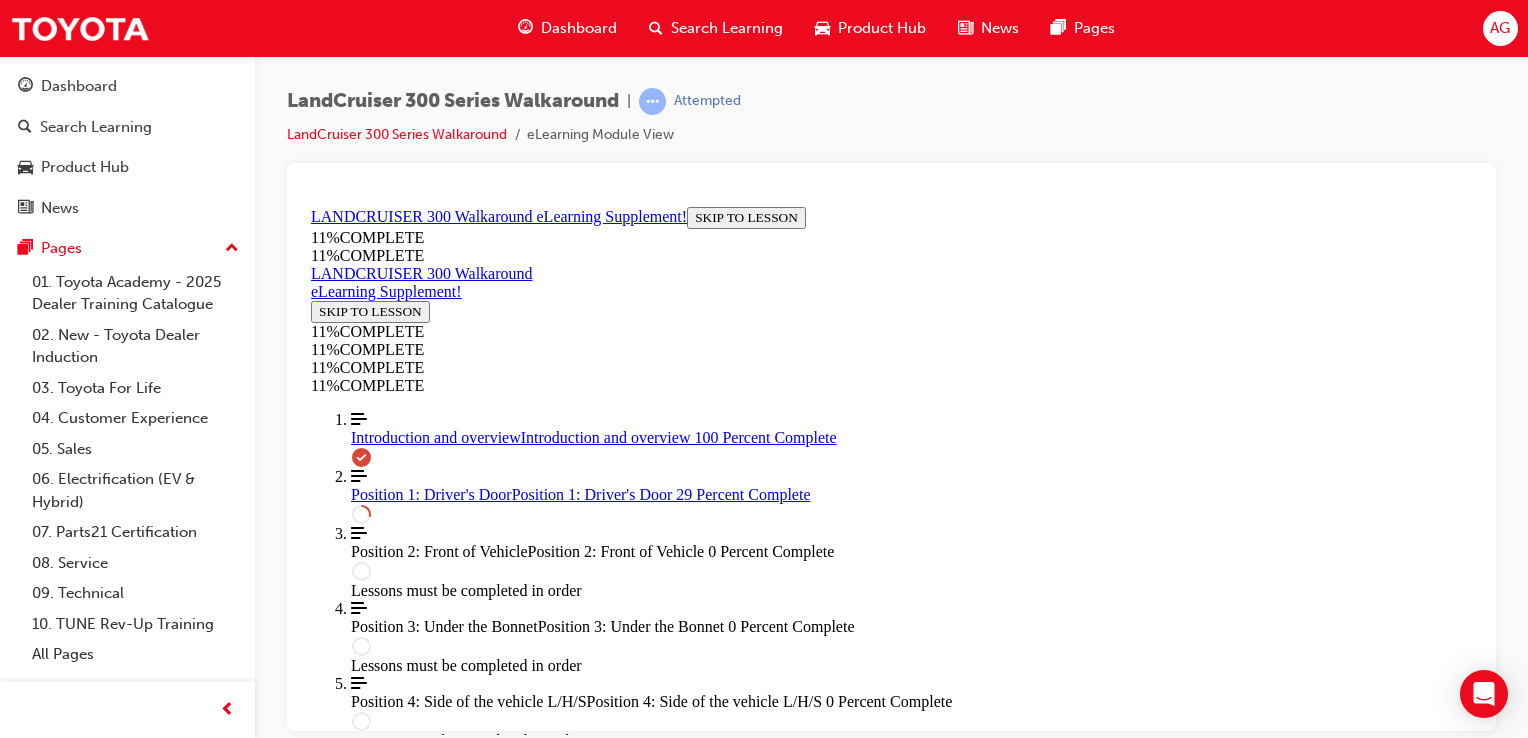 scroll, scrollTop: 788, scrollLeft: 0, axis: vertical 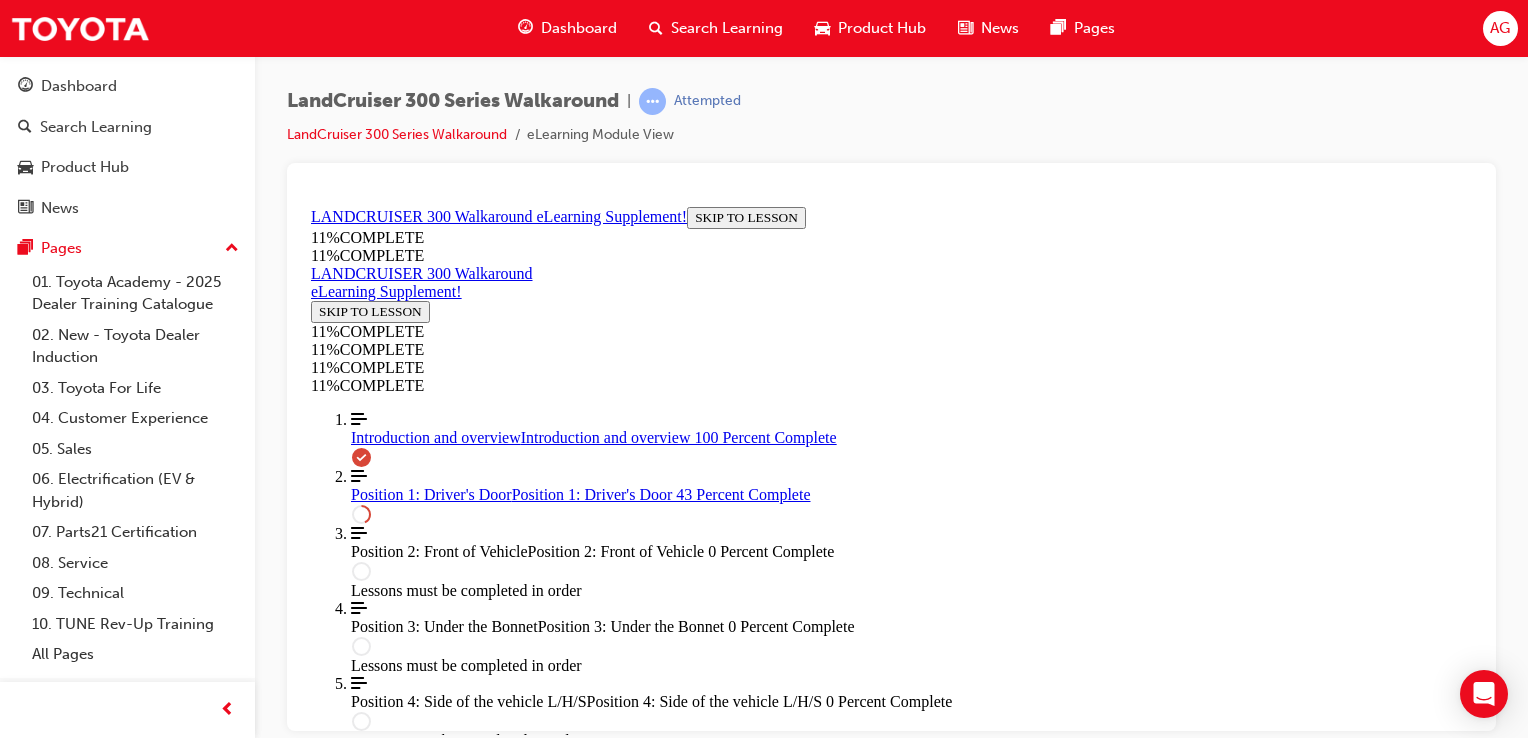 click at bounding box center (399, 2337) 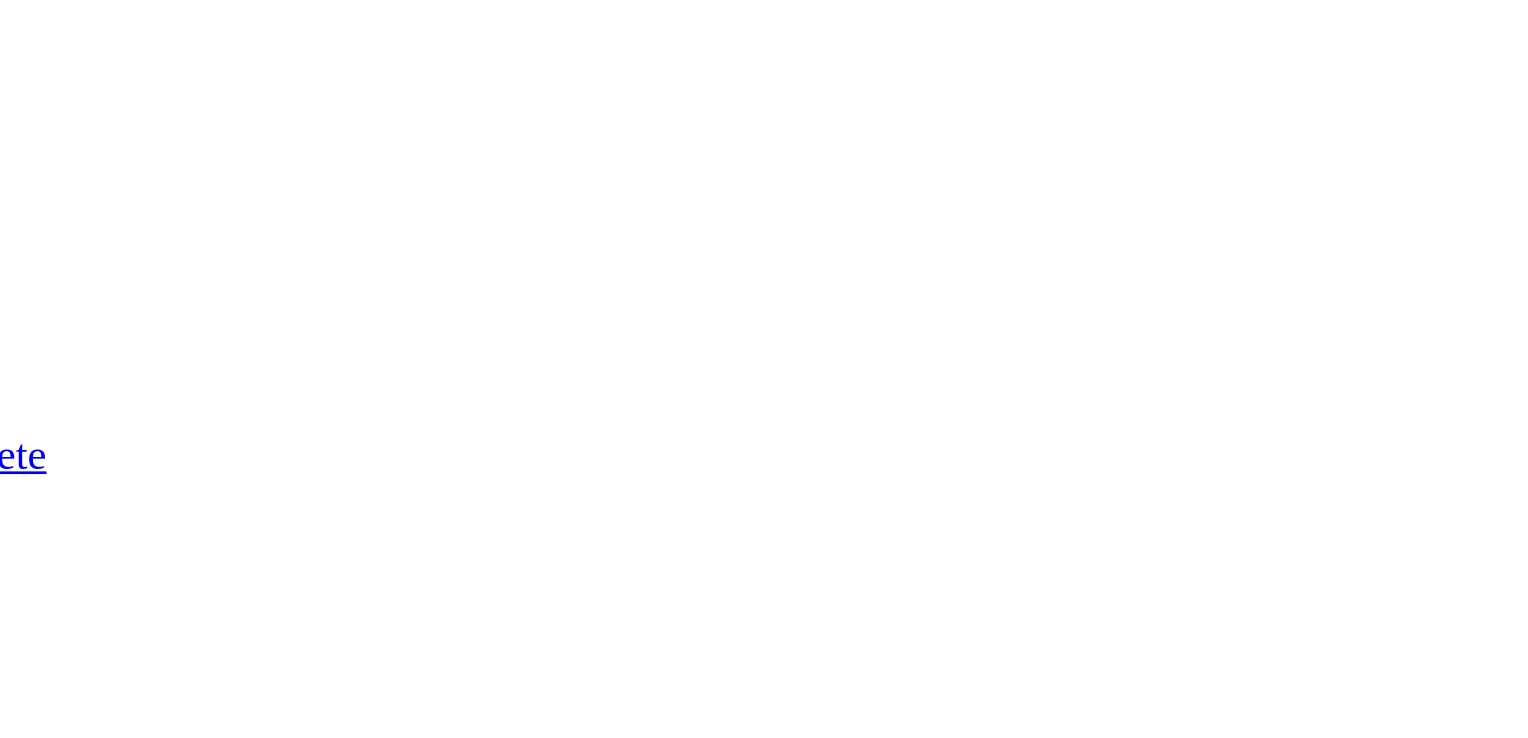 scroll, scrollTop: 4, scrollLeft: 0, axis: vertical 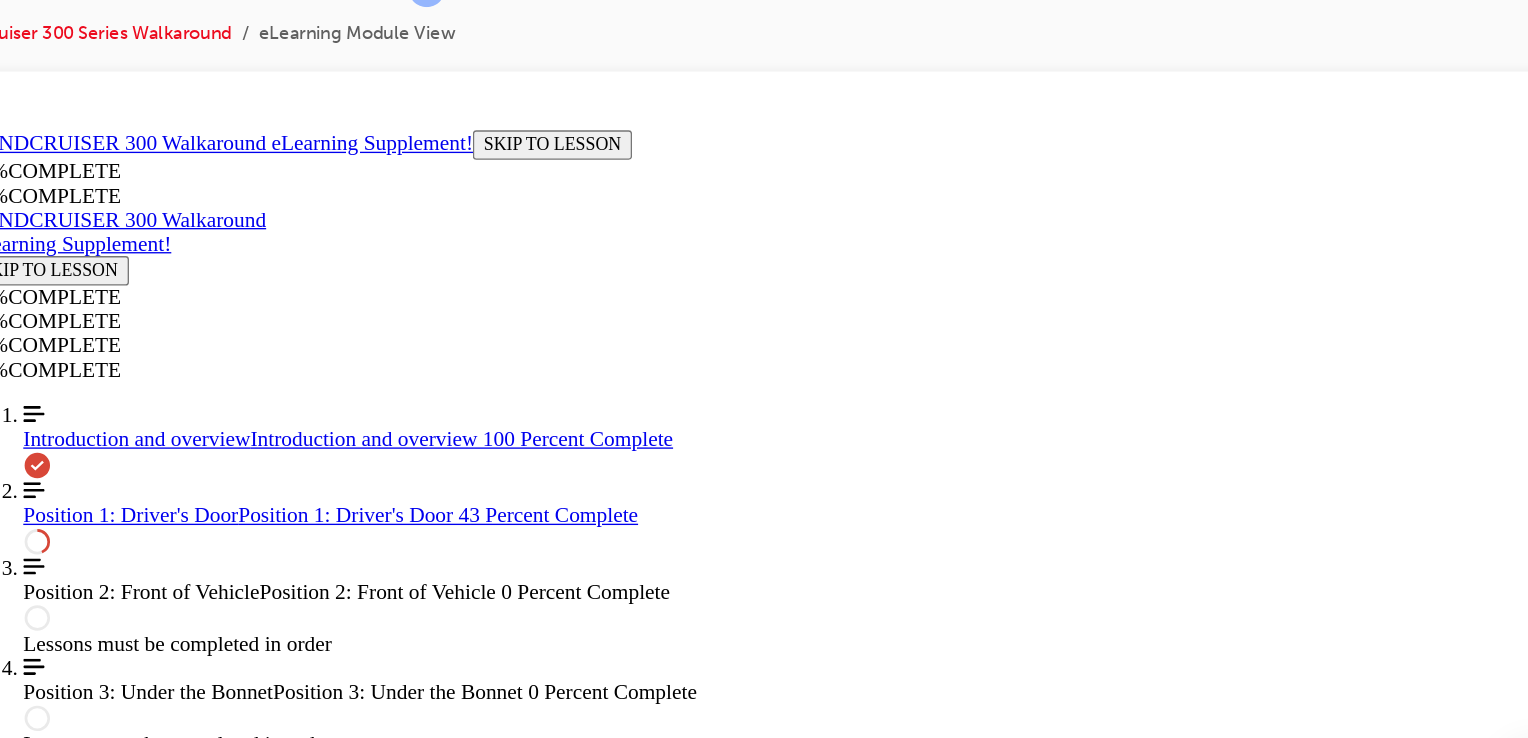 click at bounding box center (568, 2943) 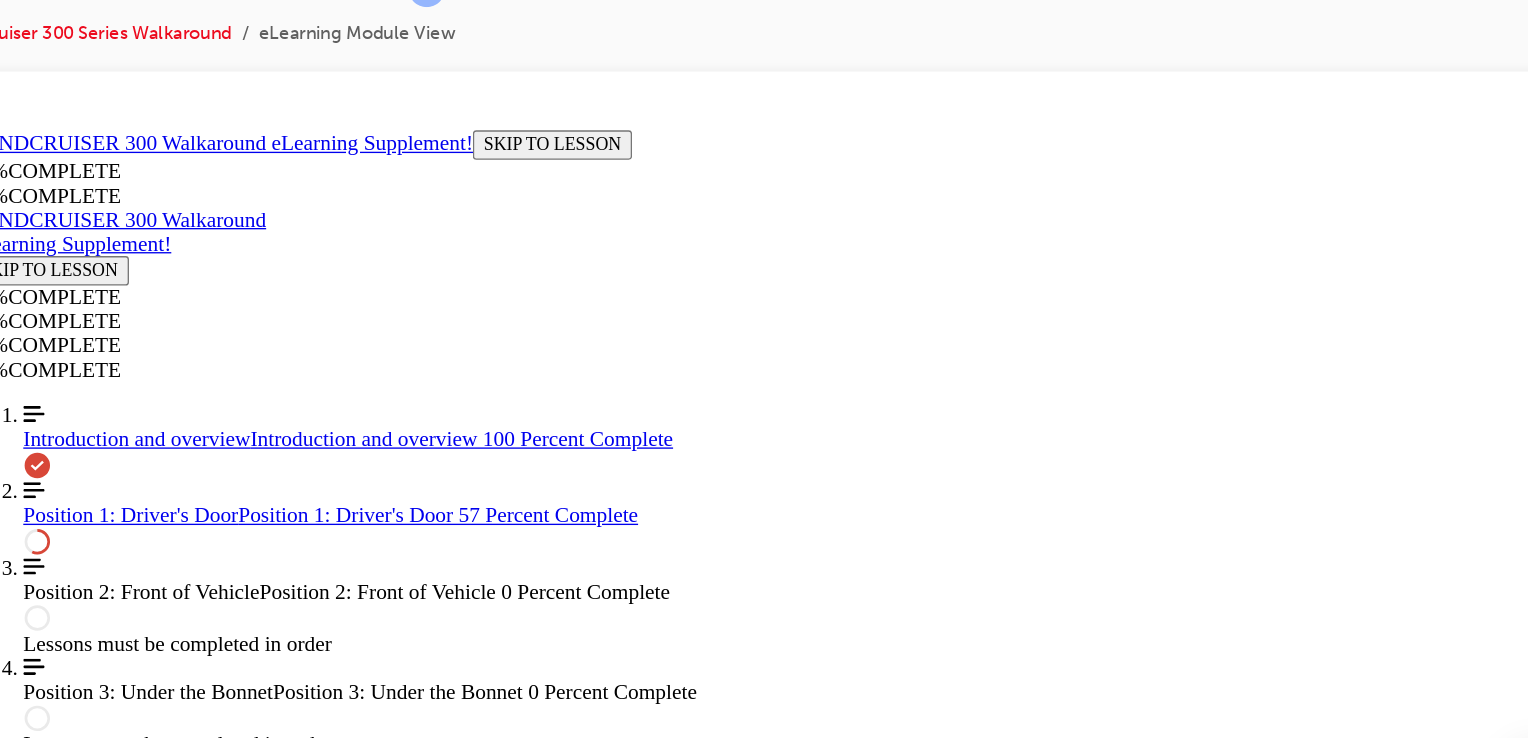 scroll, scrollTop: 195, scrollLeft: 0, axis: vertical 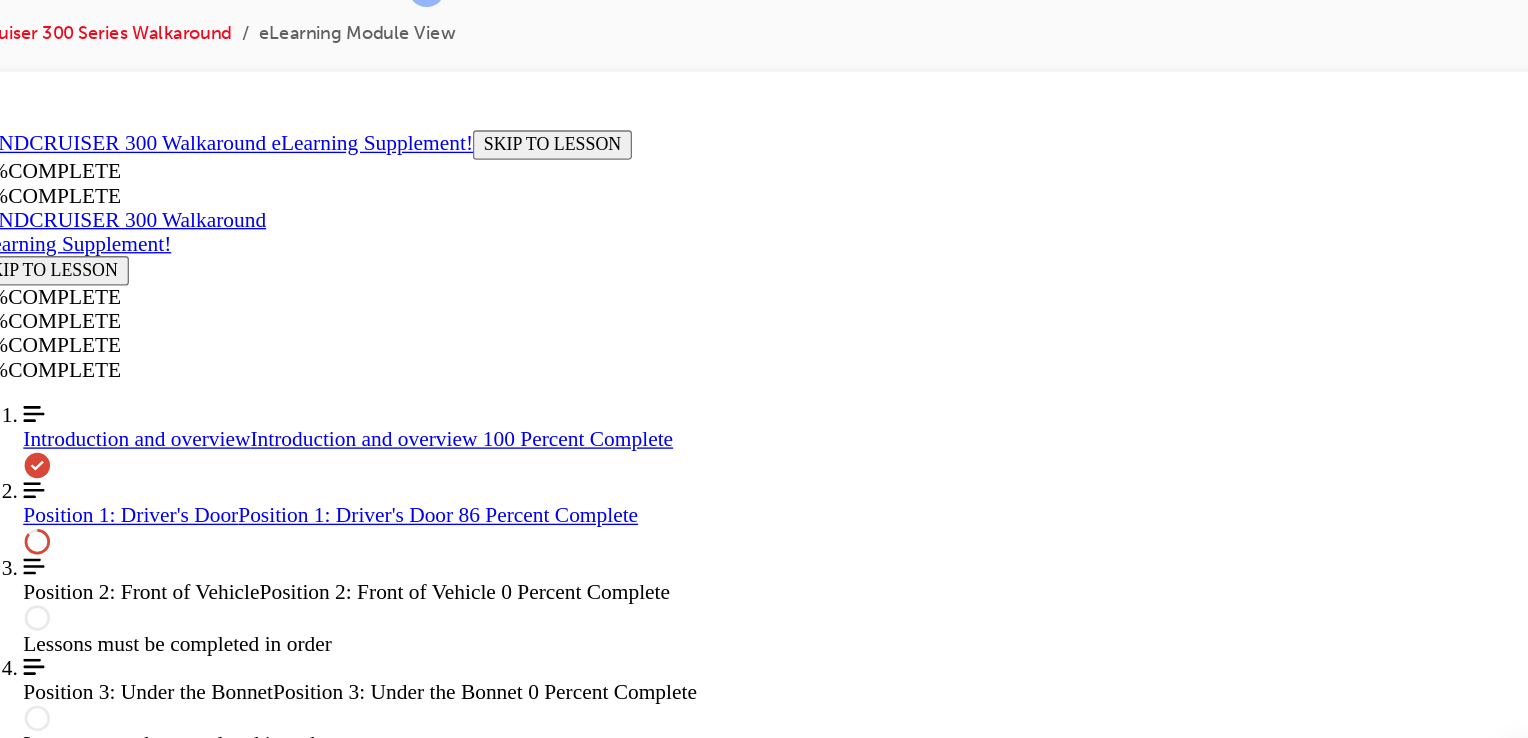 drag, startPoint x: 566, startPoint y: 328, endPoint x: 647, endPoint y: 326, distance: 81.02469 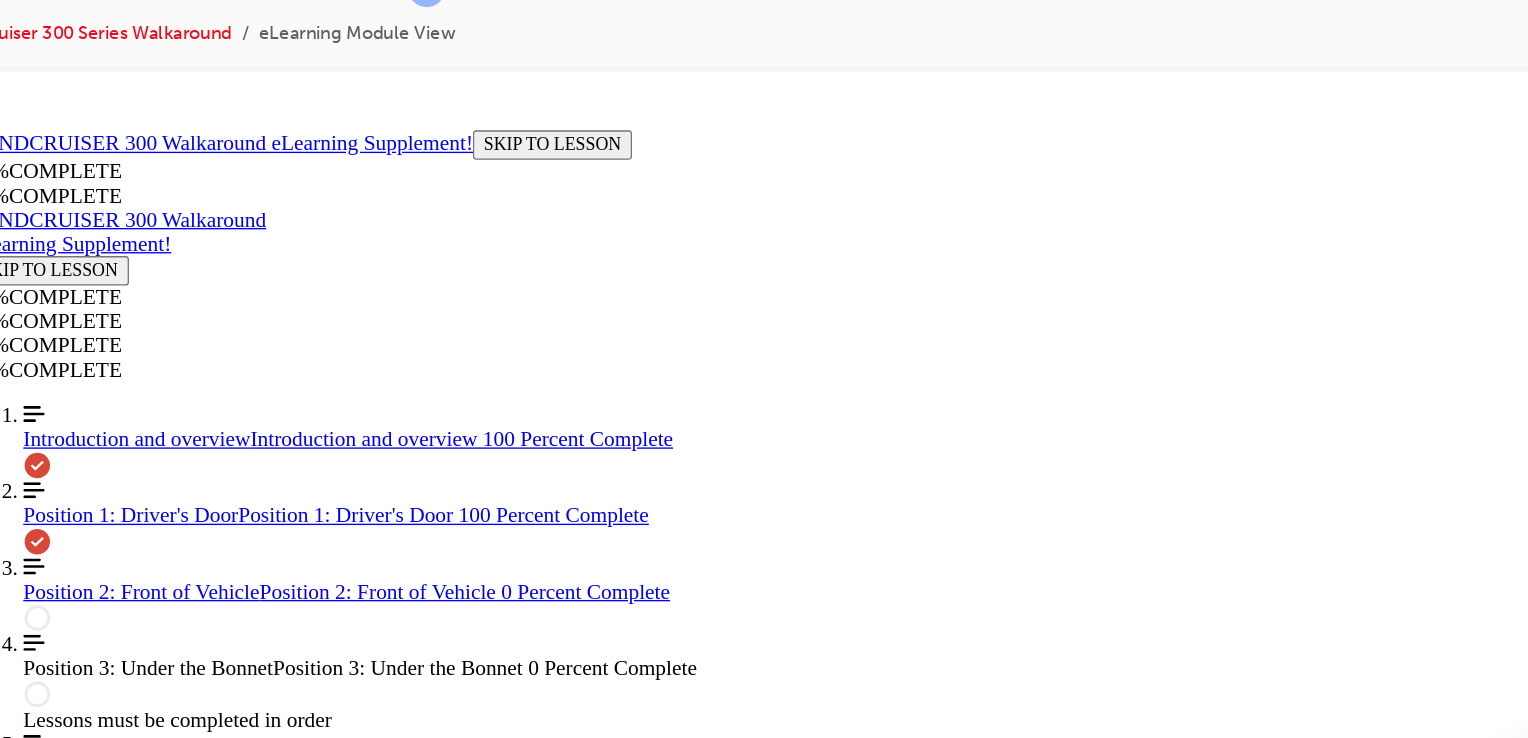 scroll, scrollTop: 3068, scrollLeft: 0, axis: vertical 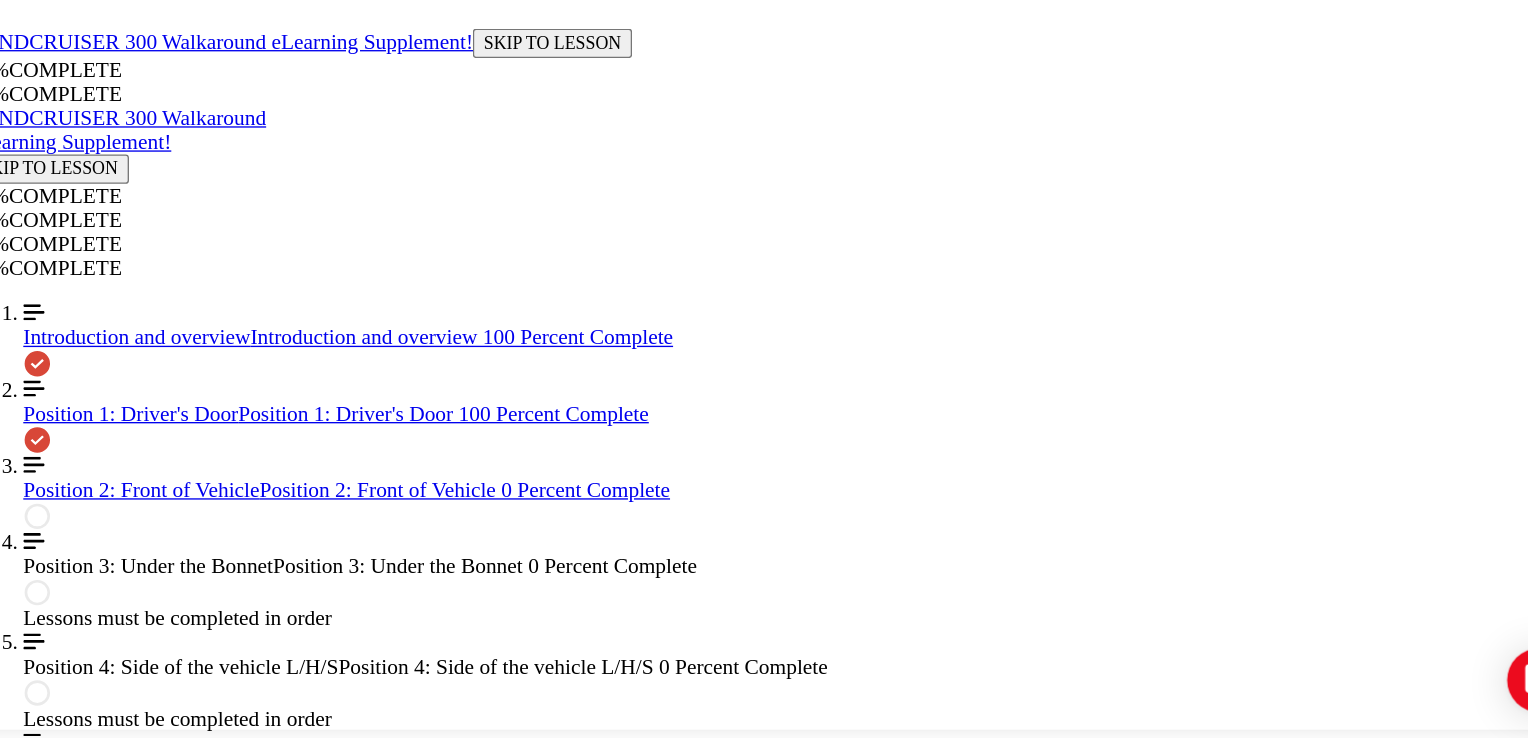 click on "Position 2: Front of Vehicle" at bounding box center [548, 7401] 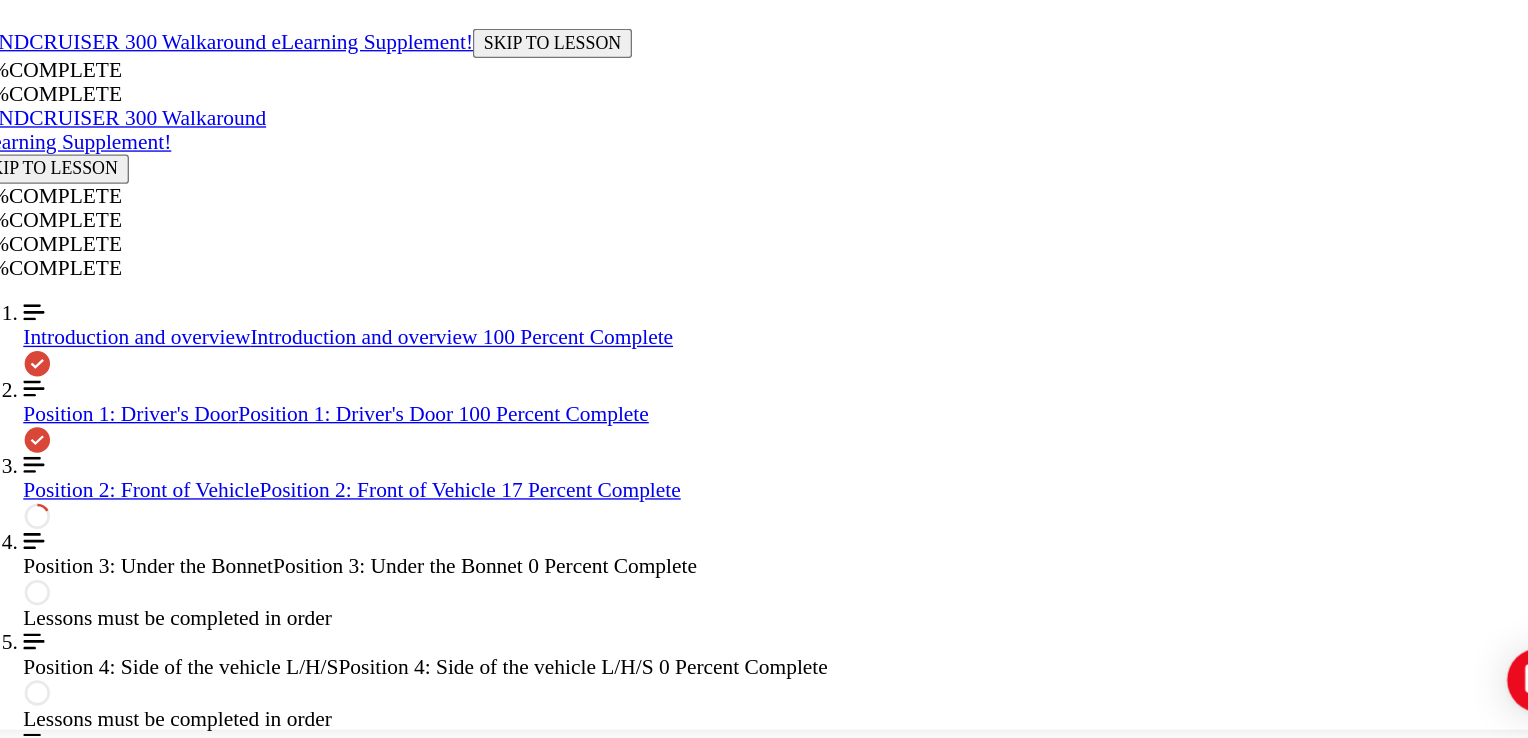scroll, scrollTop: 307, scrollLeft: 0, axis: vertical 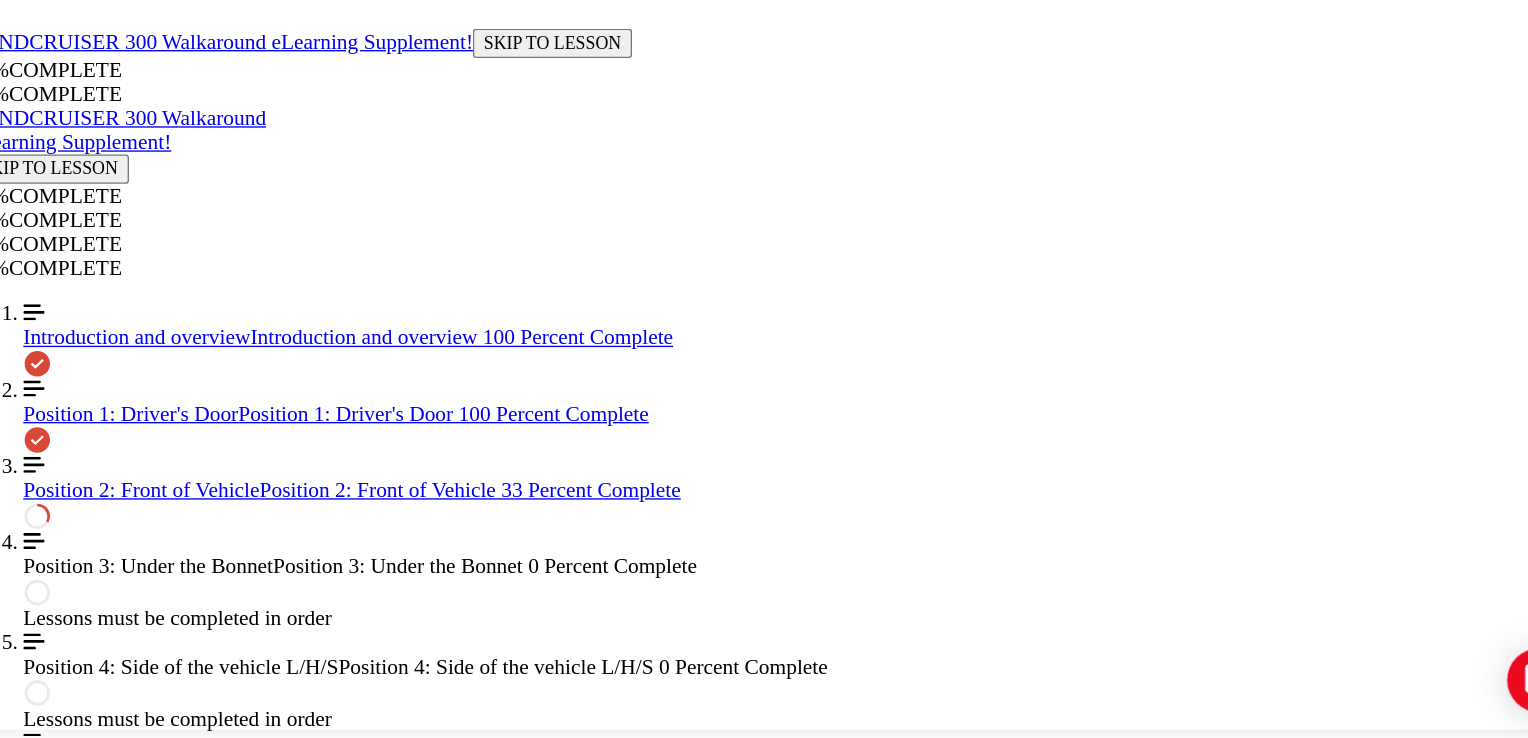 click at bounding box center (56, 1506) 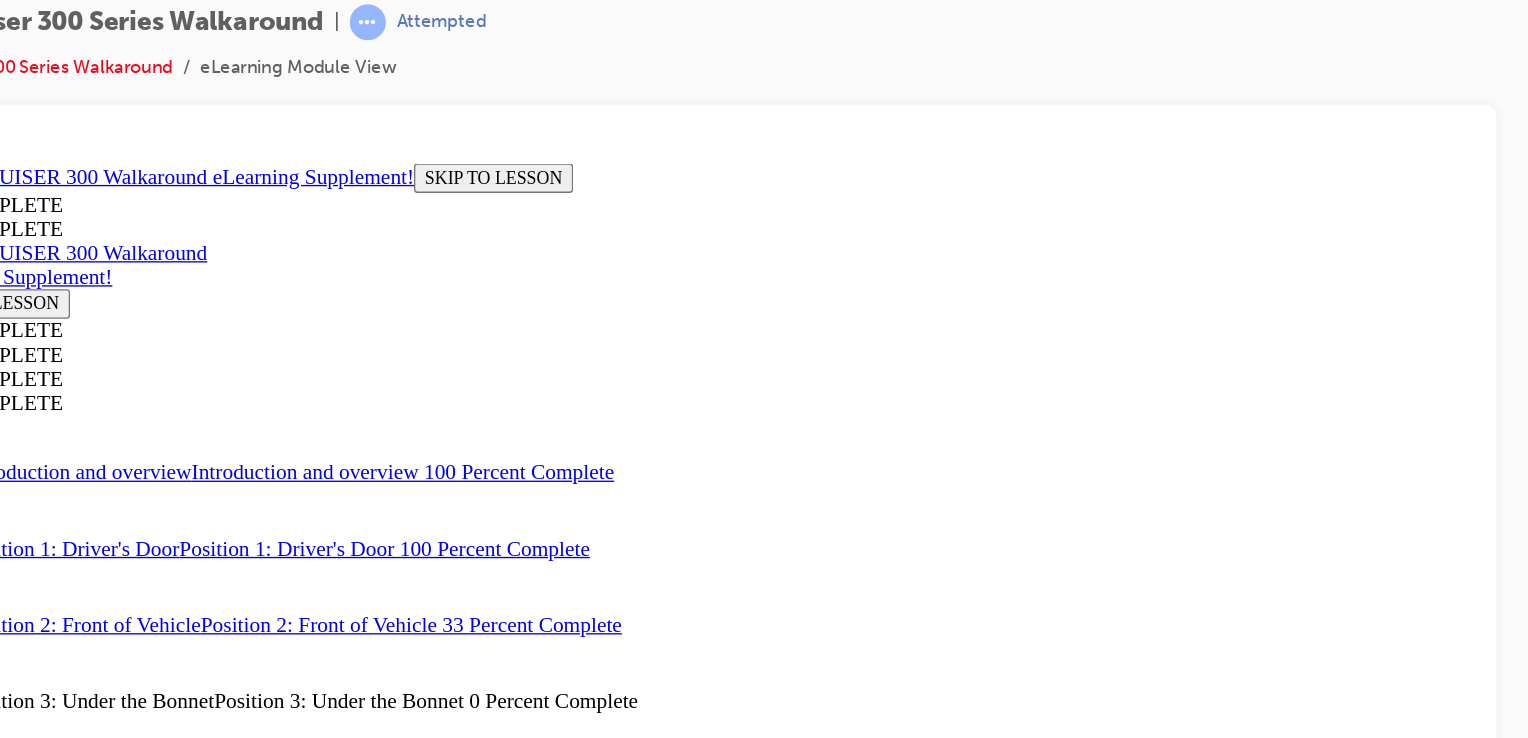 click at bounding box center [-11, 4225] 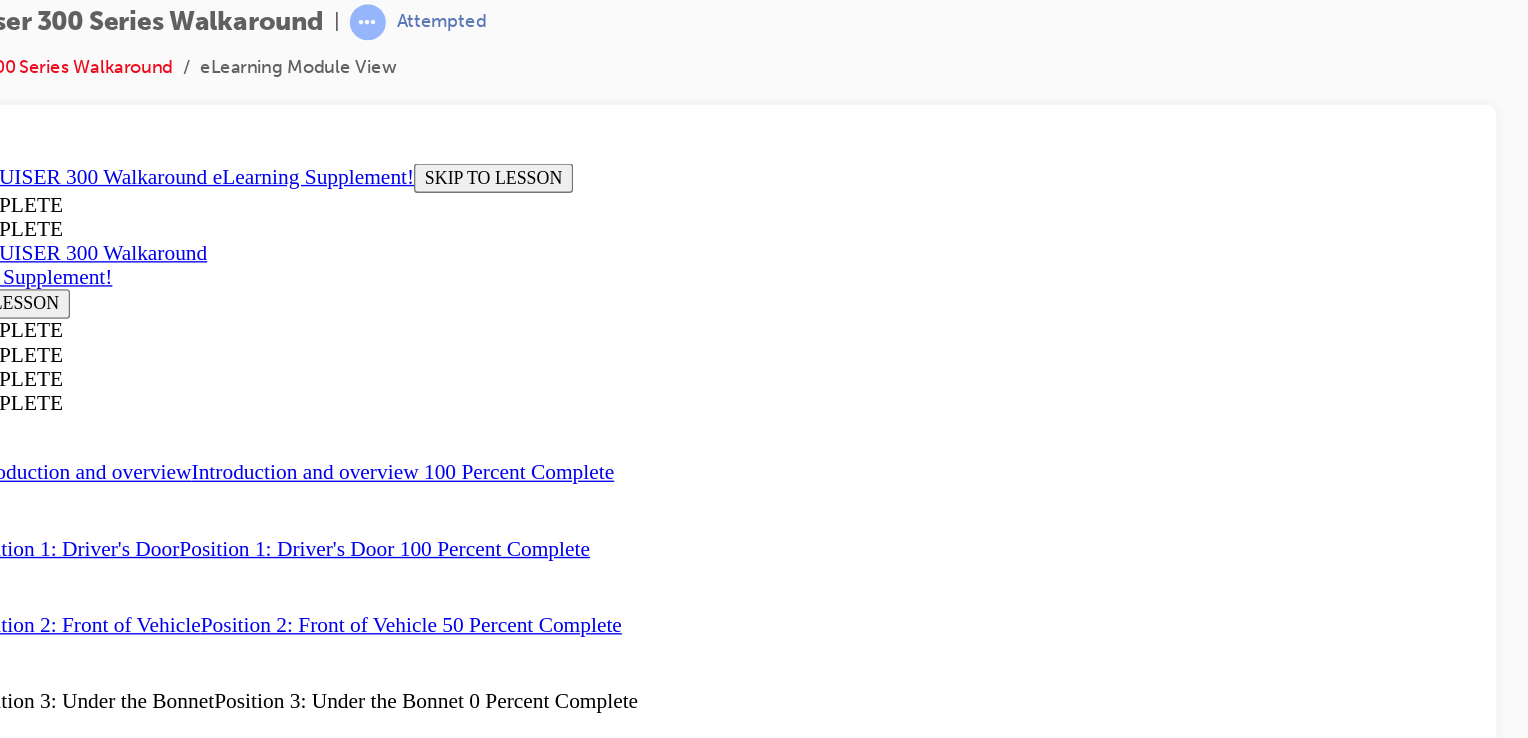 scroll, scrollTop: 1240, scrollLeft: 0, axis: vertical 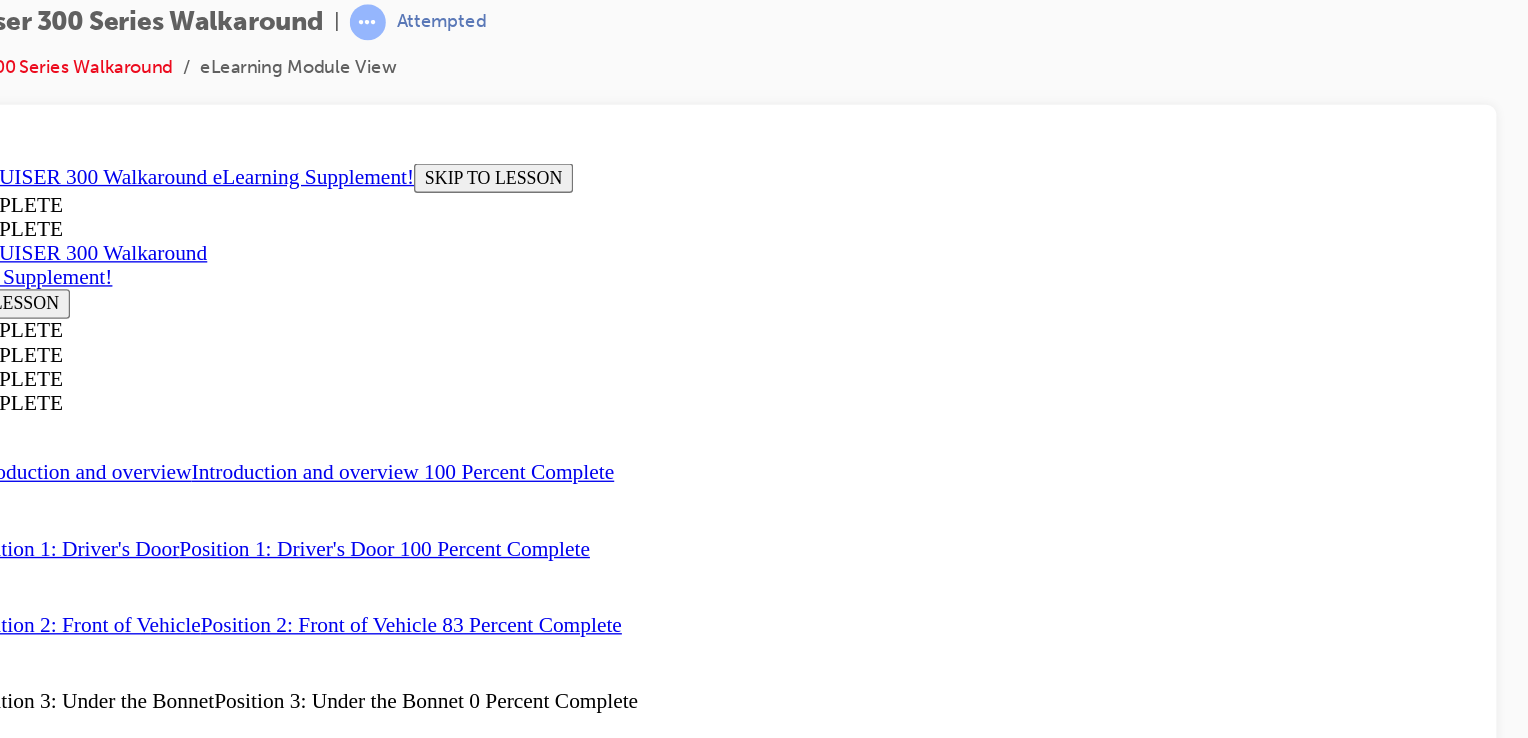click on "Choose the most correct answer to fill in the blank: The undercover bash plate material has been revised and is made from ________________________ to enhance fuel efficiency and handling stability durability and to reduce weight?" at bounding box center [489, 4775] 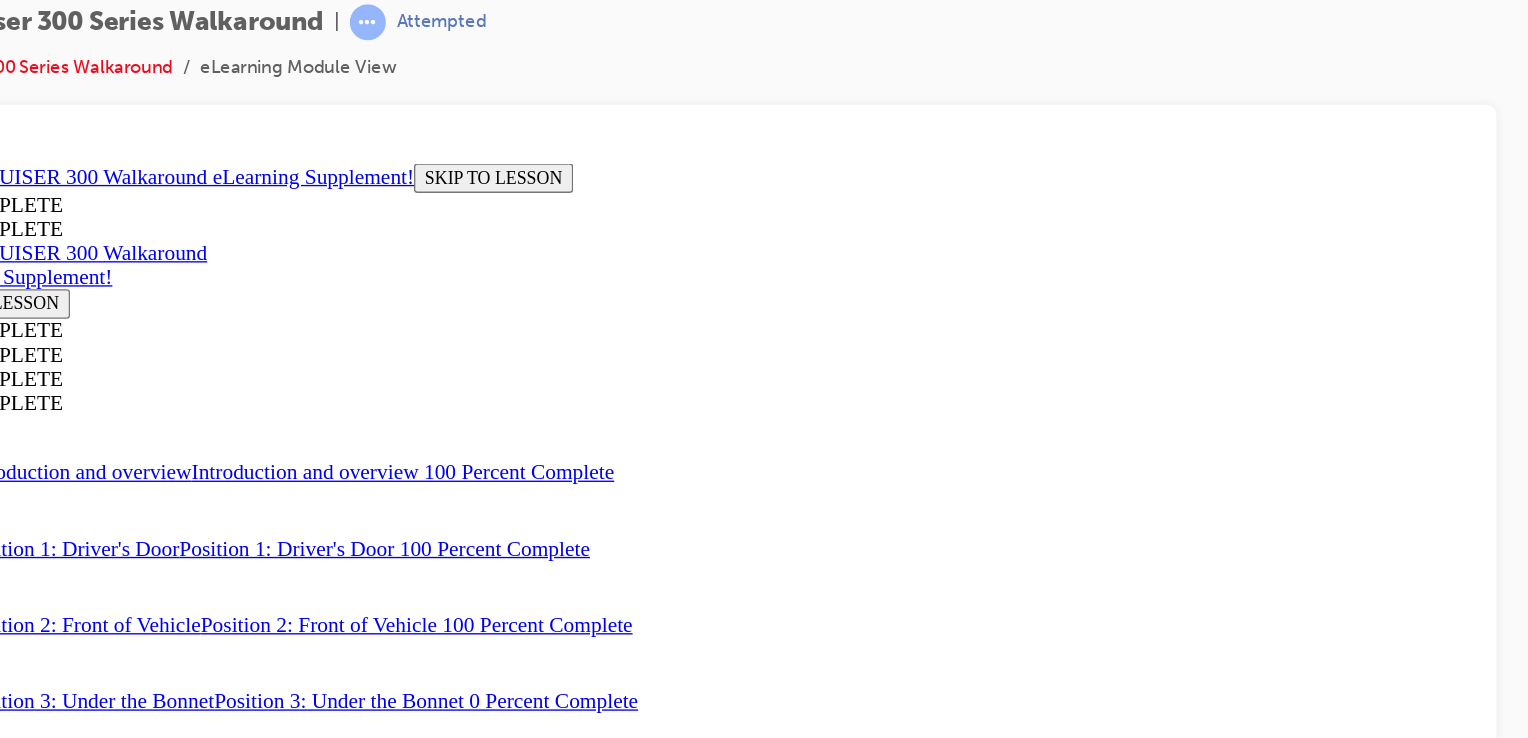 scroll, scrollTop: 2665, scrollLeft: 0, axis: vertical 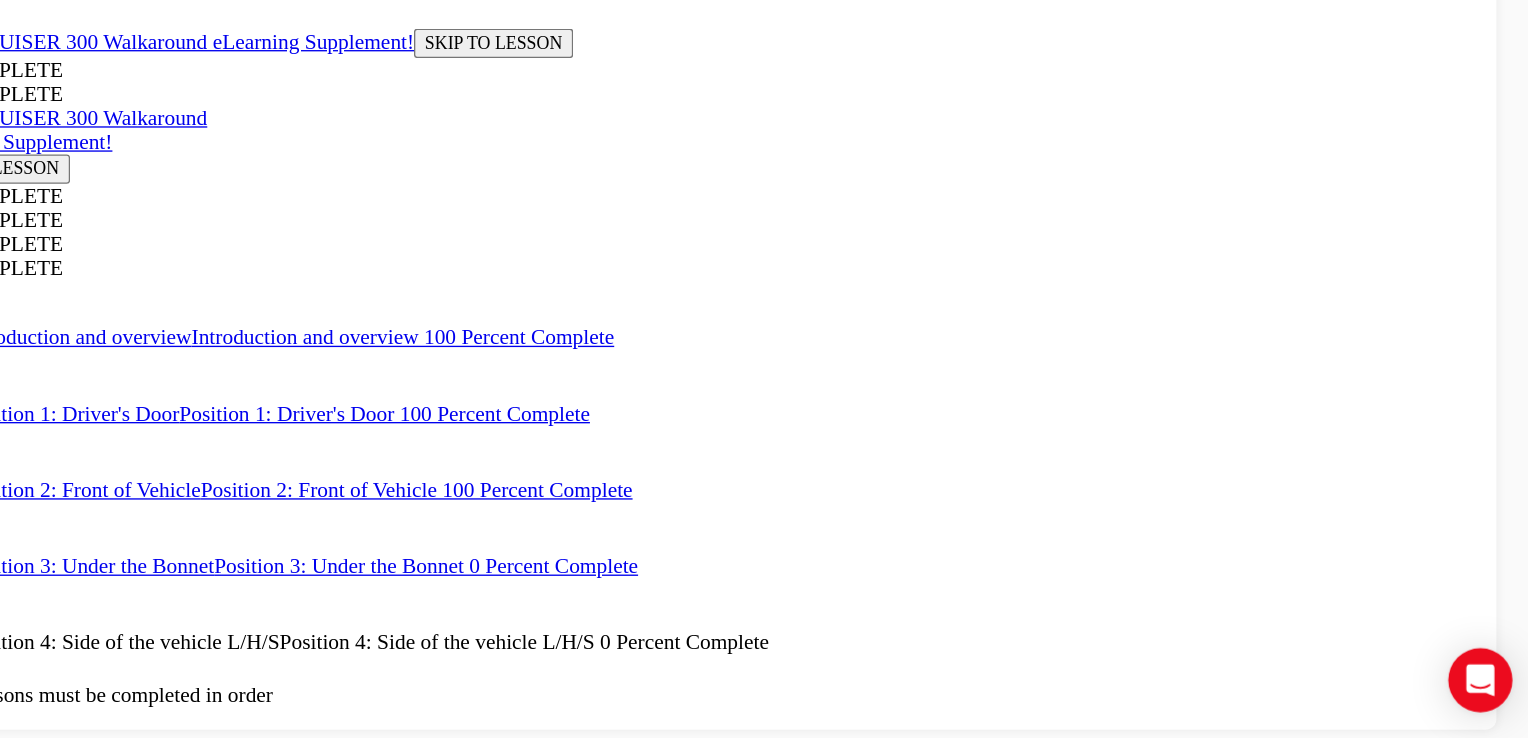 click on "Lesson 4 -    Position 3: Under the Bonnet" at bounding box center (489, 5624) 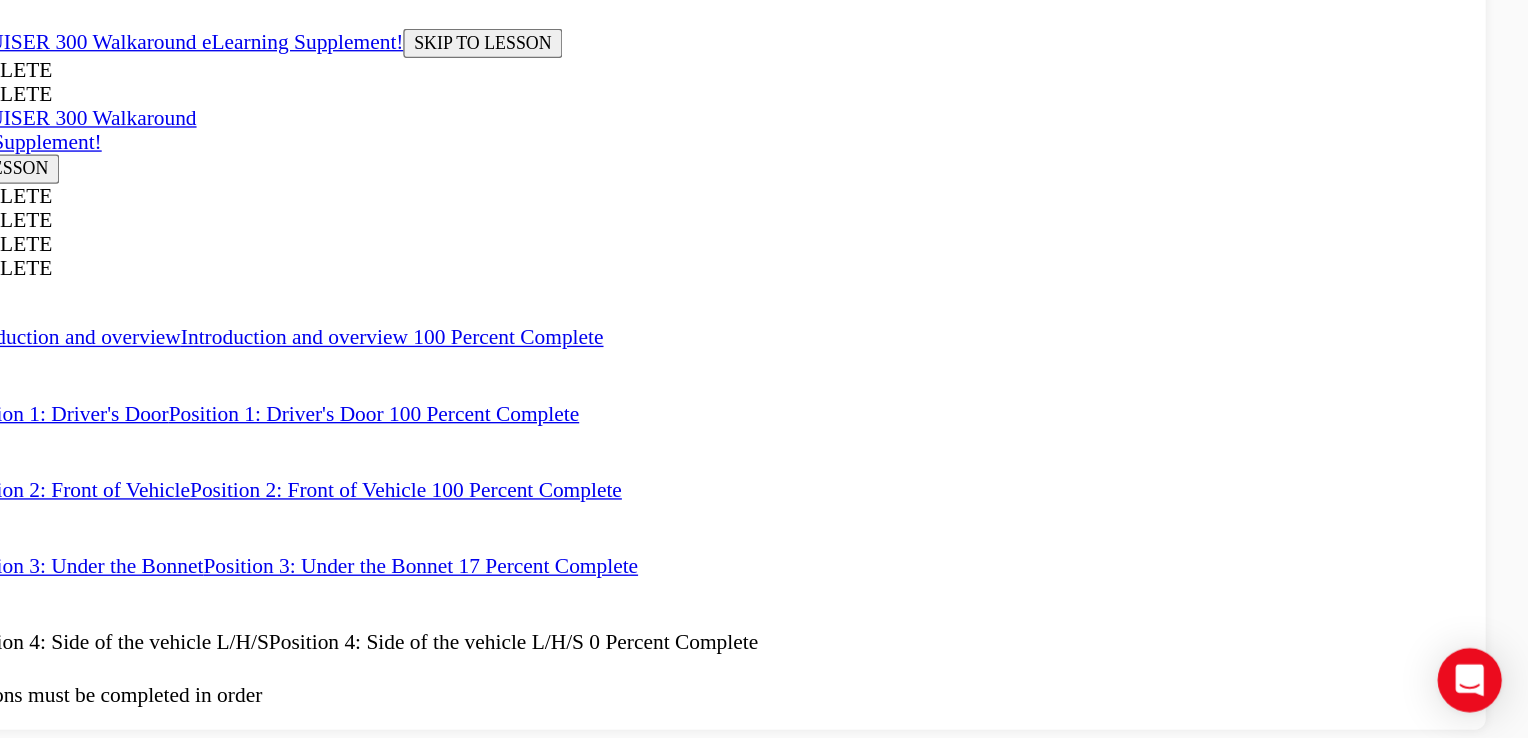 scroll, scrollTop: 780, scrollLeft: 0, axis: vertical 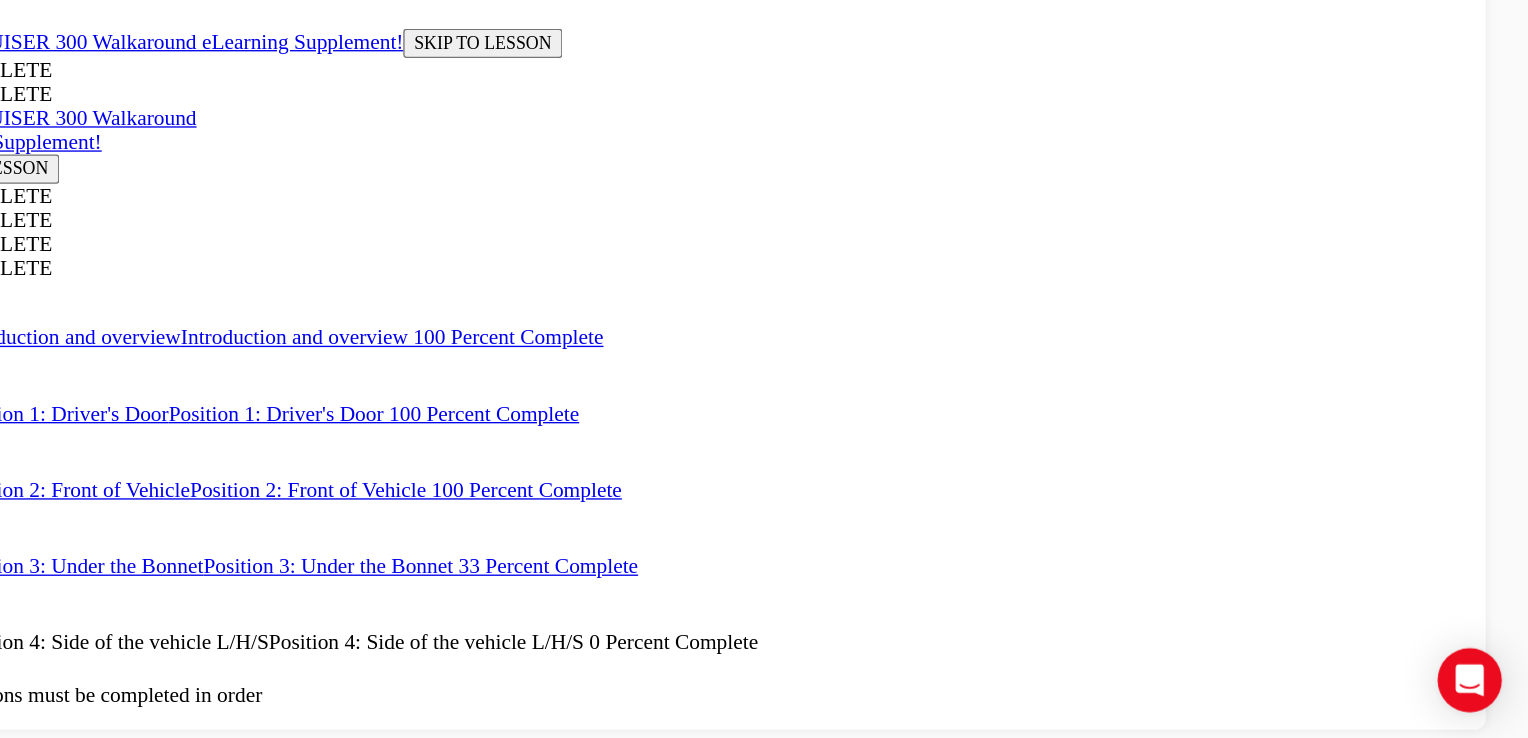 click on "CONTINUE" at bounding box center [-59, 3748] 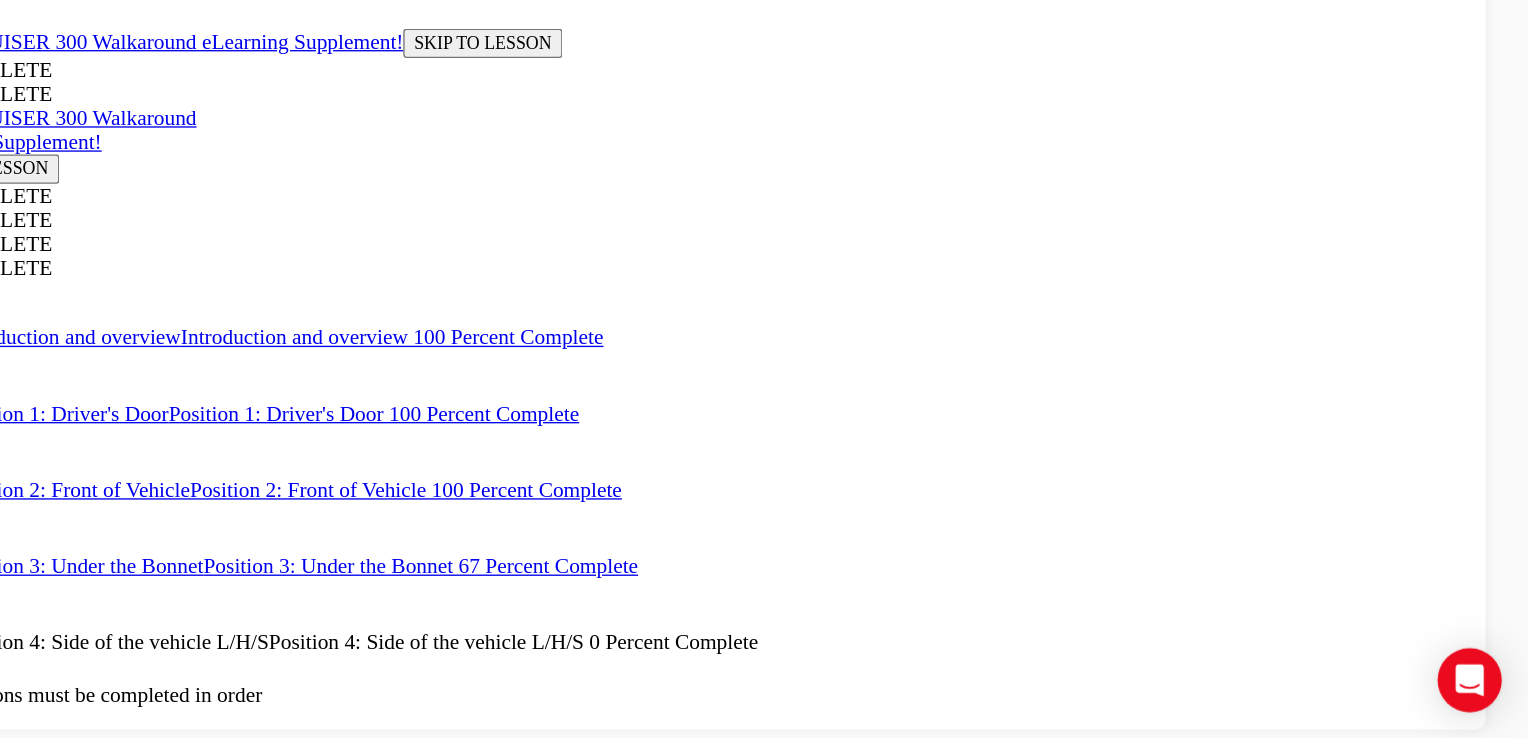 scroll, scrollTop: 1743, scrollLeft: 0, axis: vertical 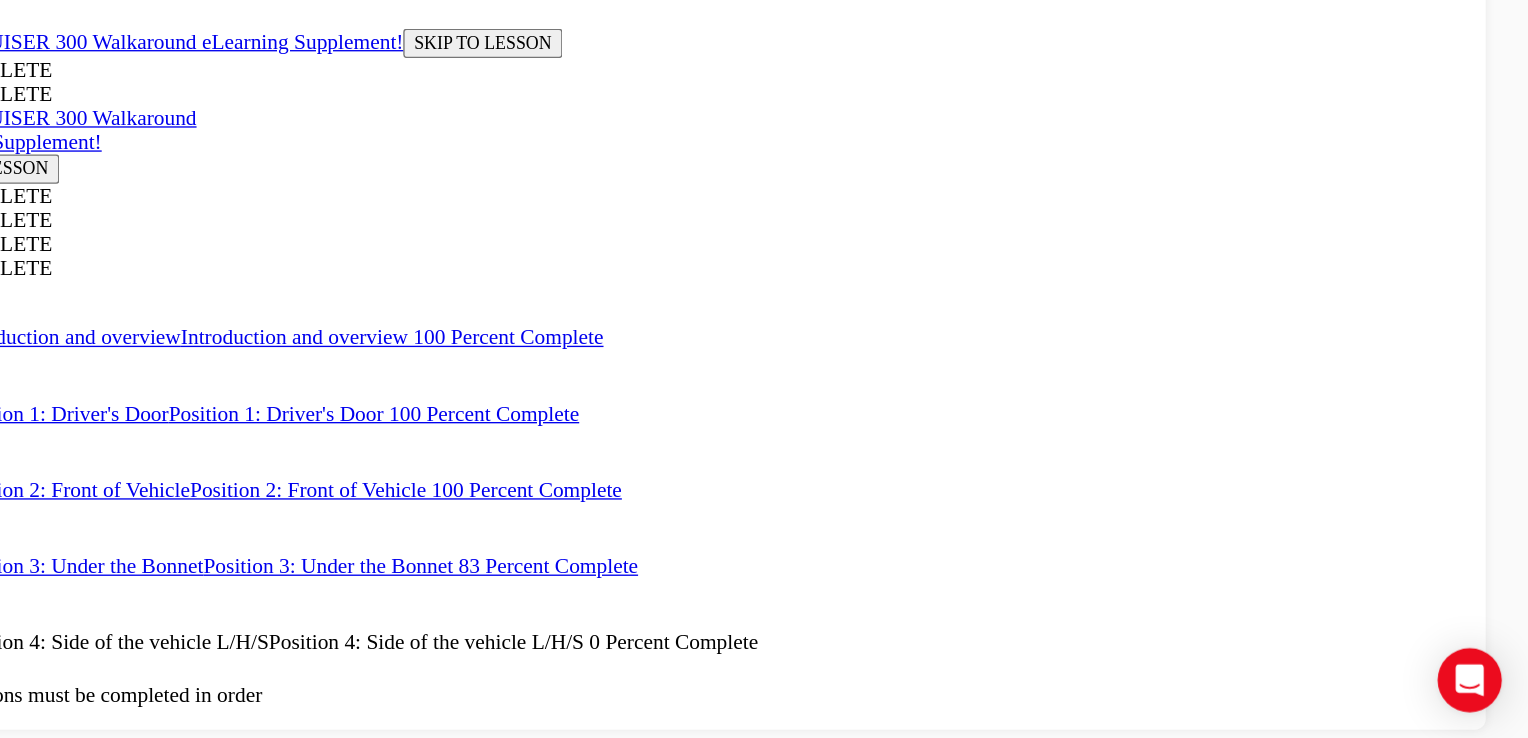 click at bounding box center (478, 4465) 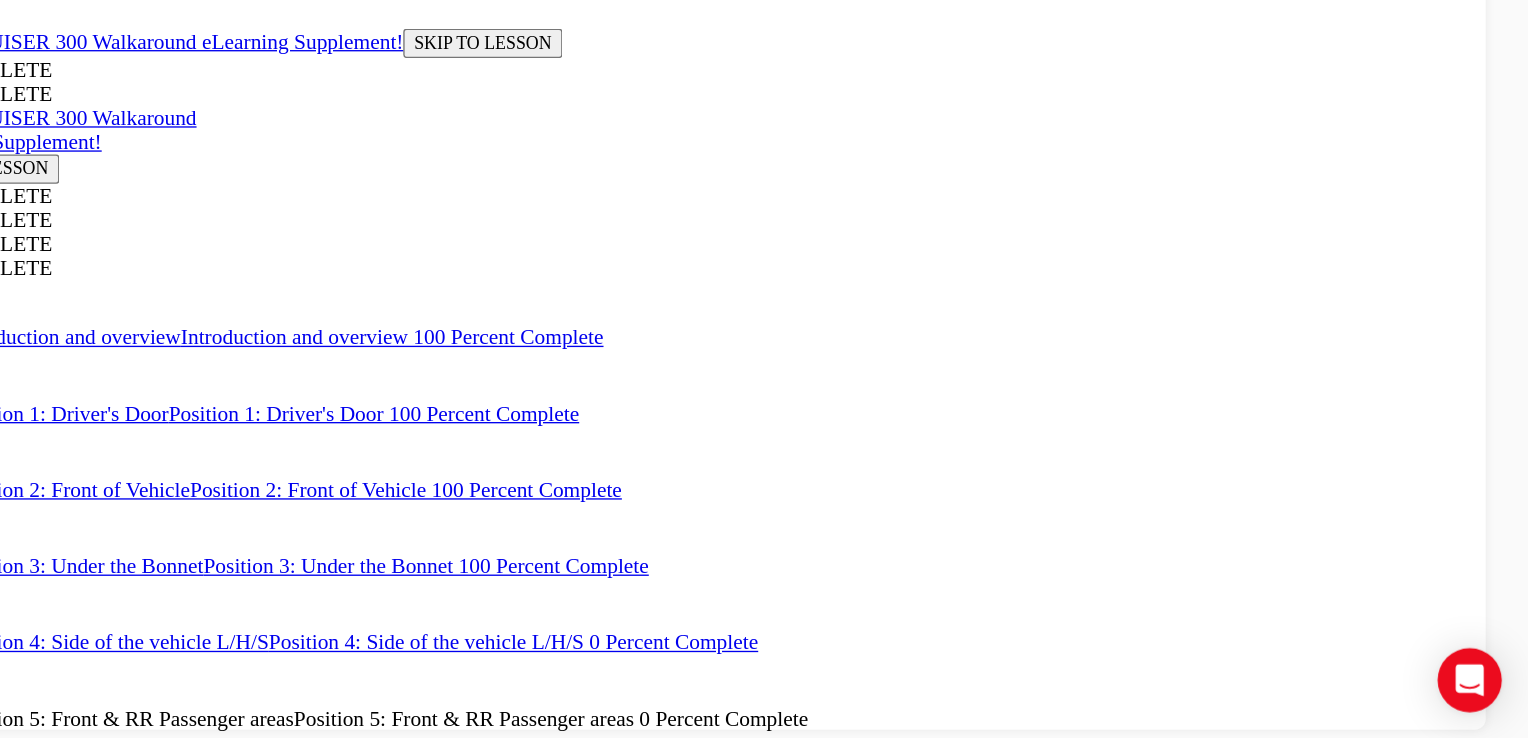 scroll, scrollTop: 3555, scrollLeft: 0, axis: vertical 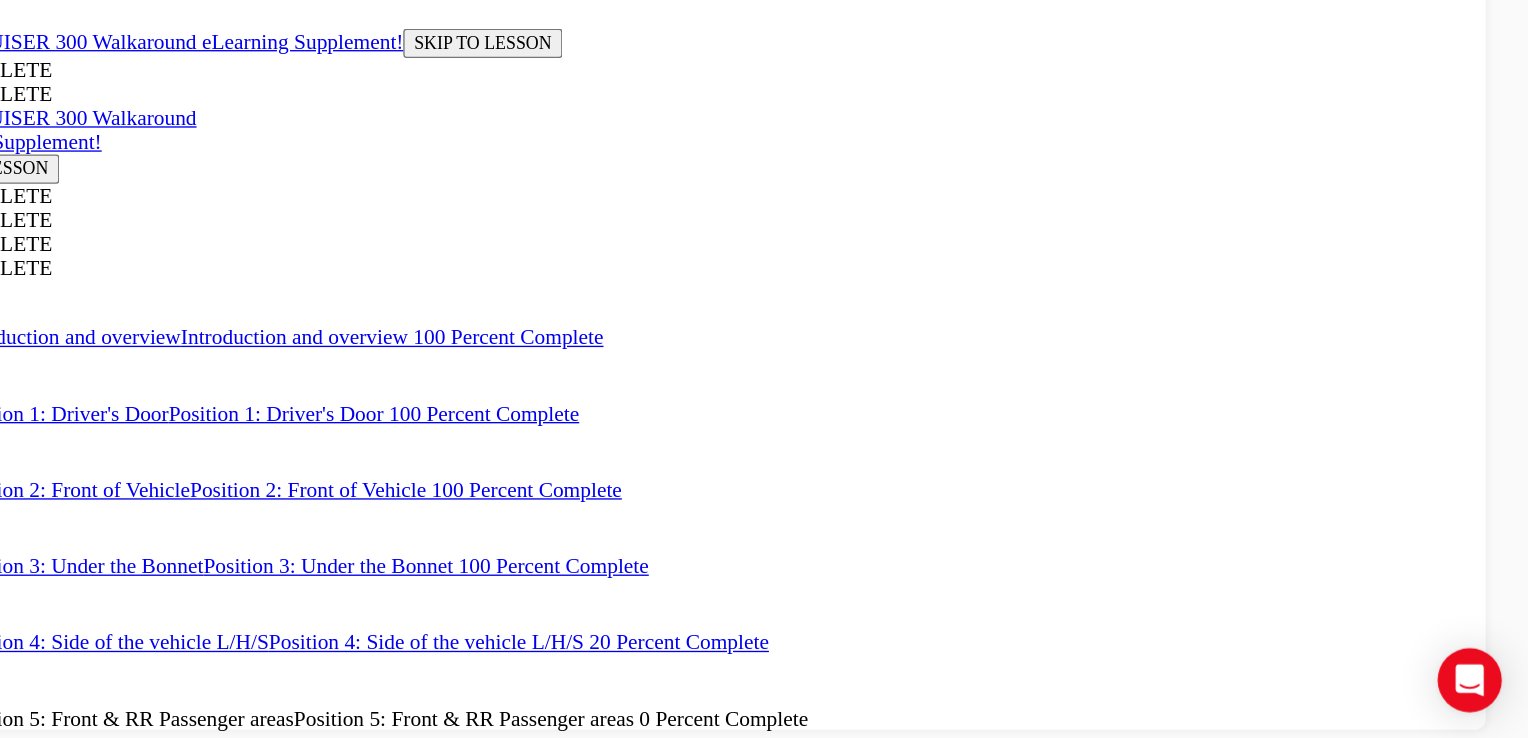 type 